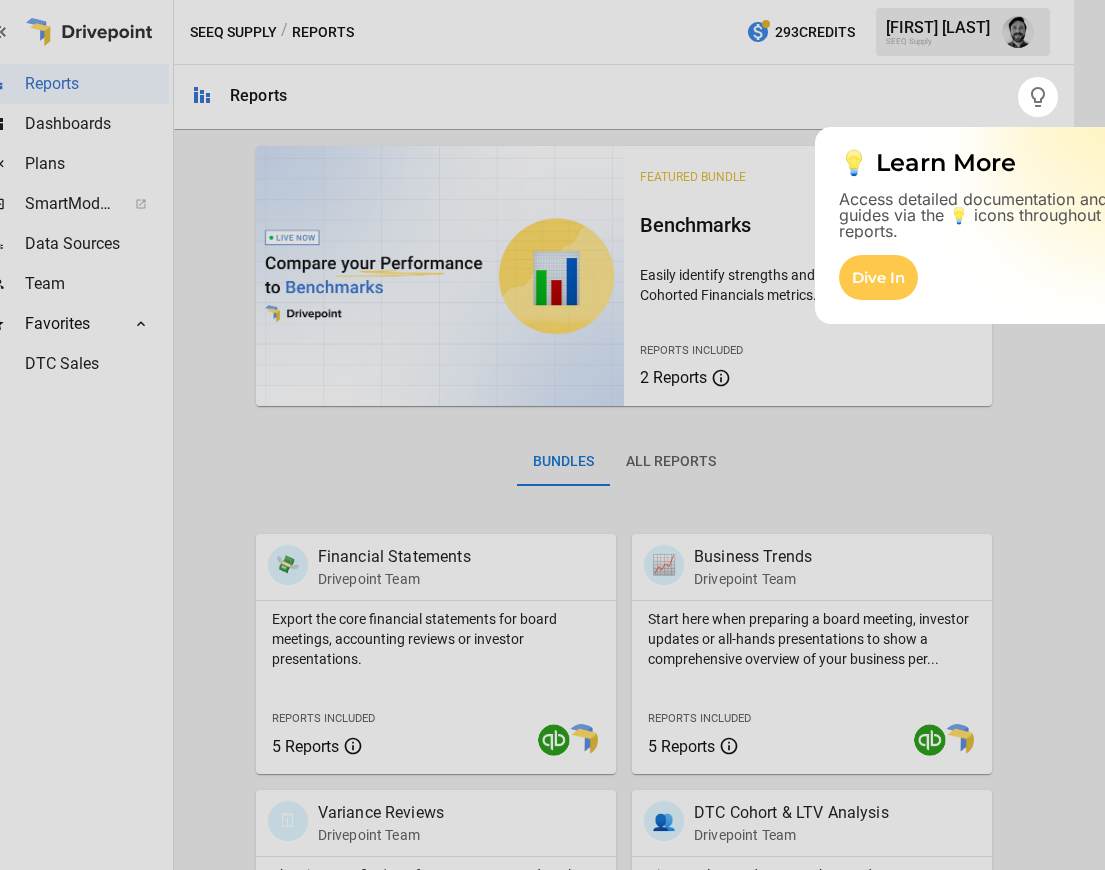 scroll, scrollTop: 0, scrollLeft: 0, axis: both 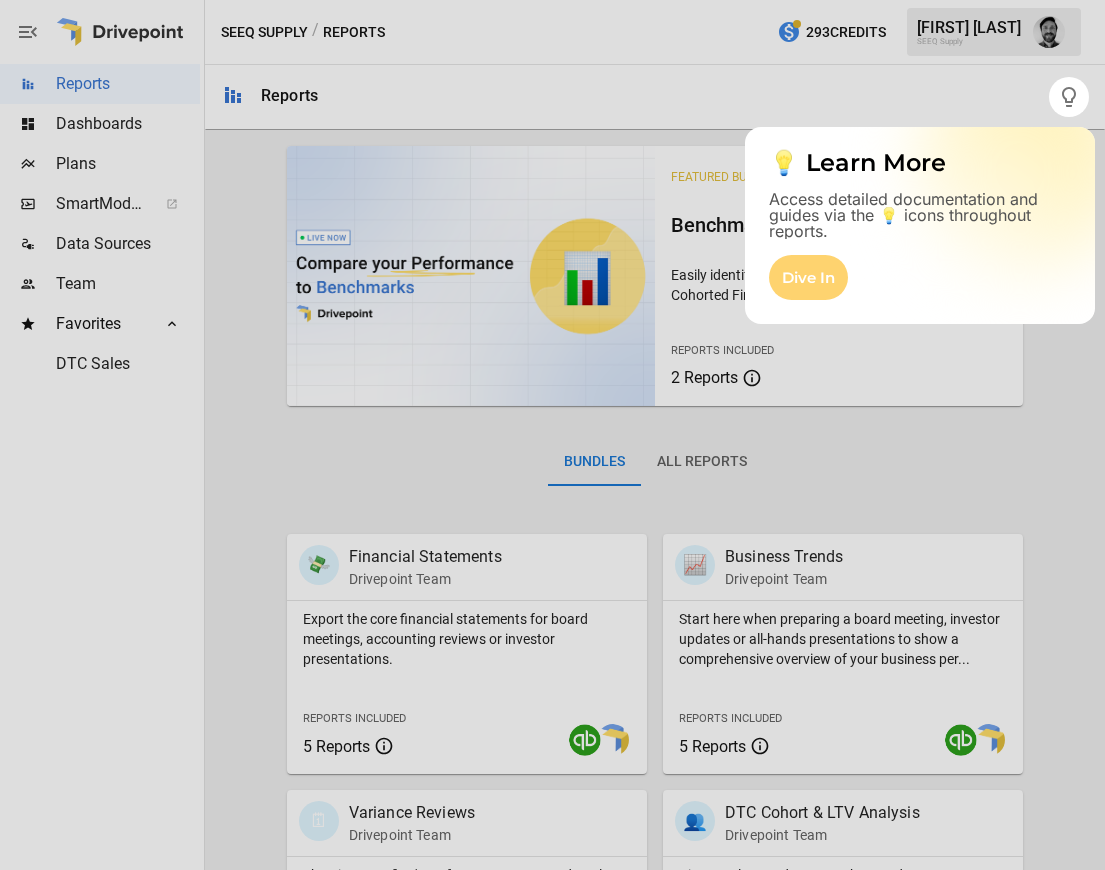 click on "Dive In" at bounding box center (808, 277) 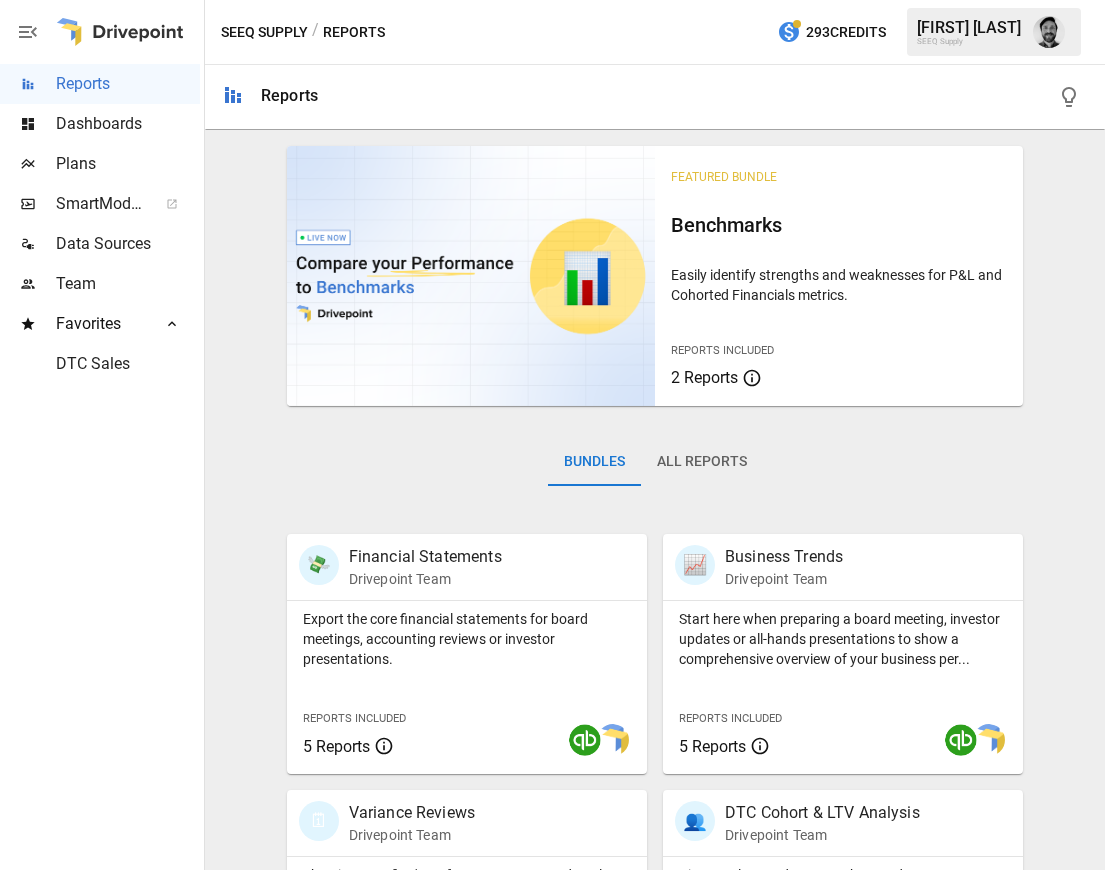 click on "All Reports" at bounding box center [702, 462] 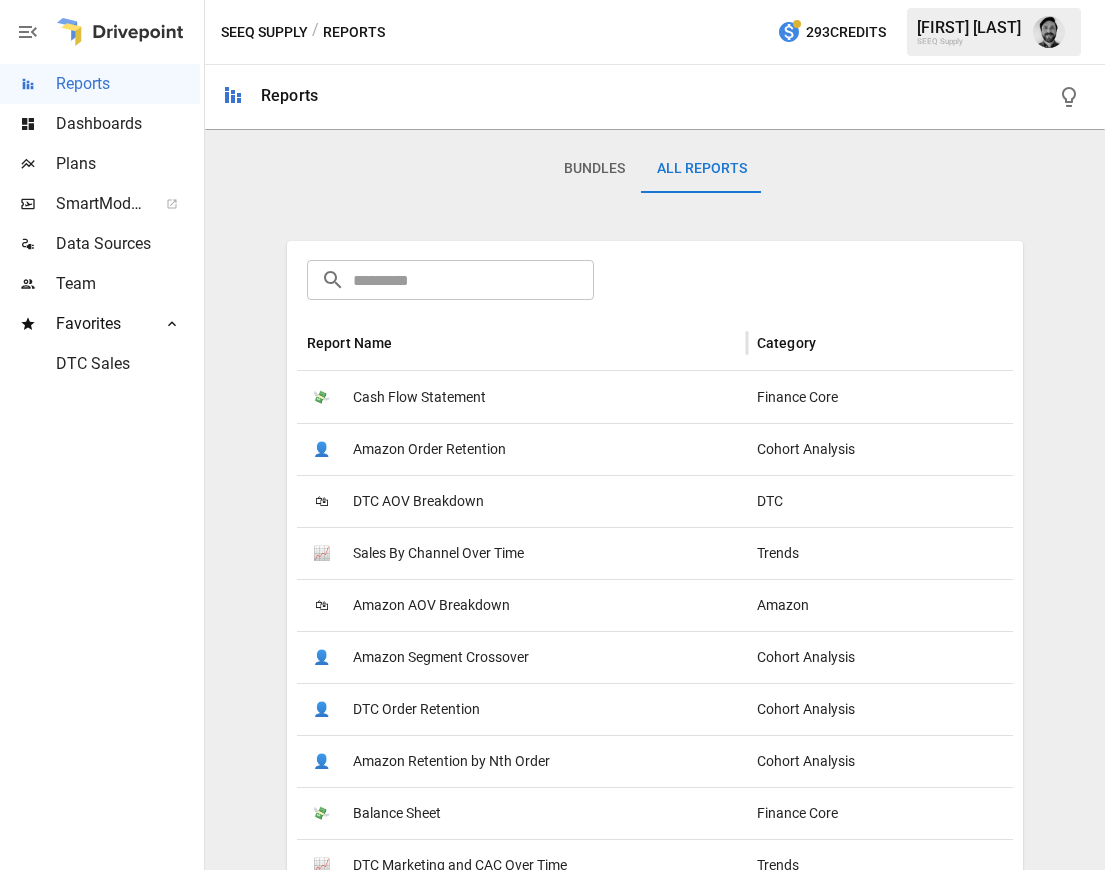 scroll, scrollTop: 292, scrollLeft: 0, axis: vertical 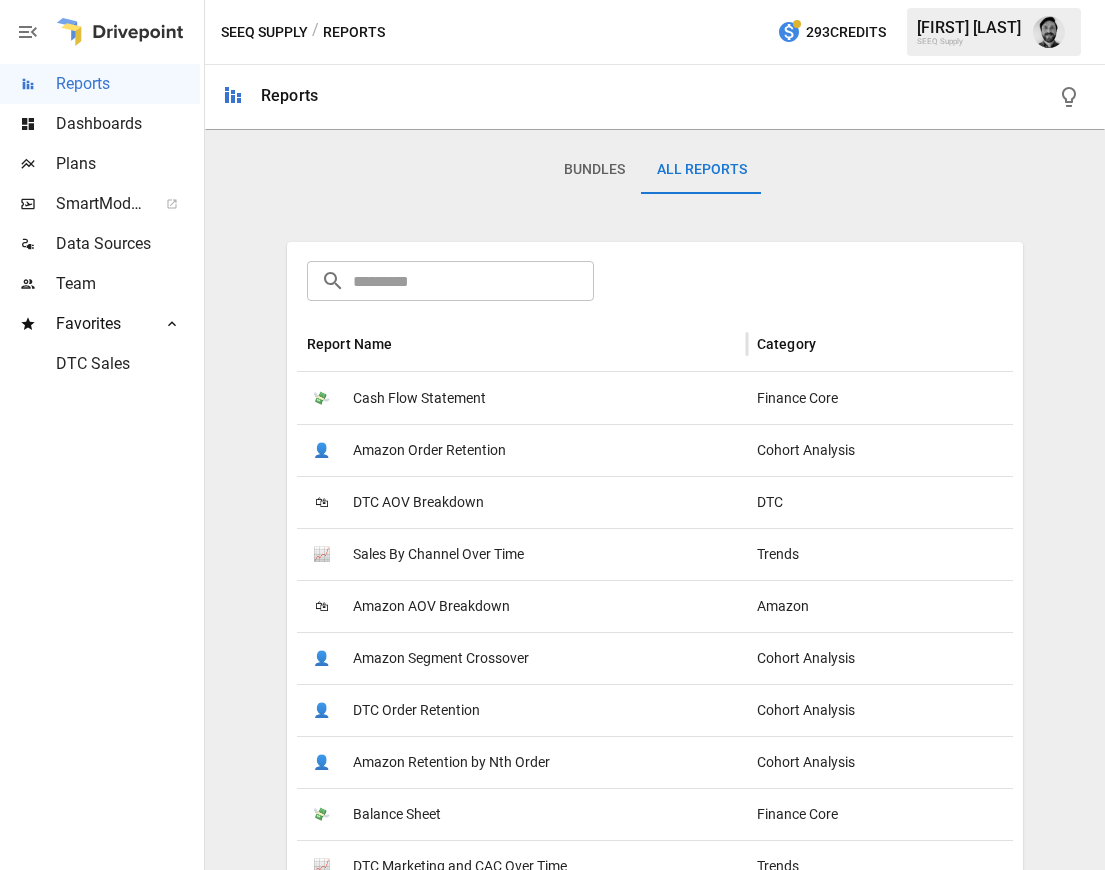 click at bounding box center [473, 281] 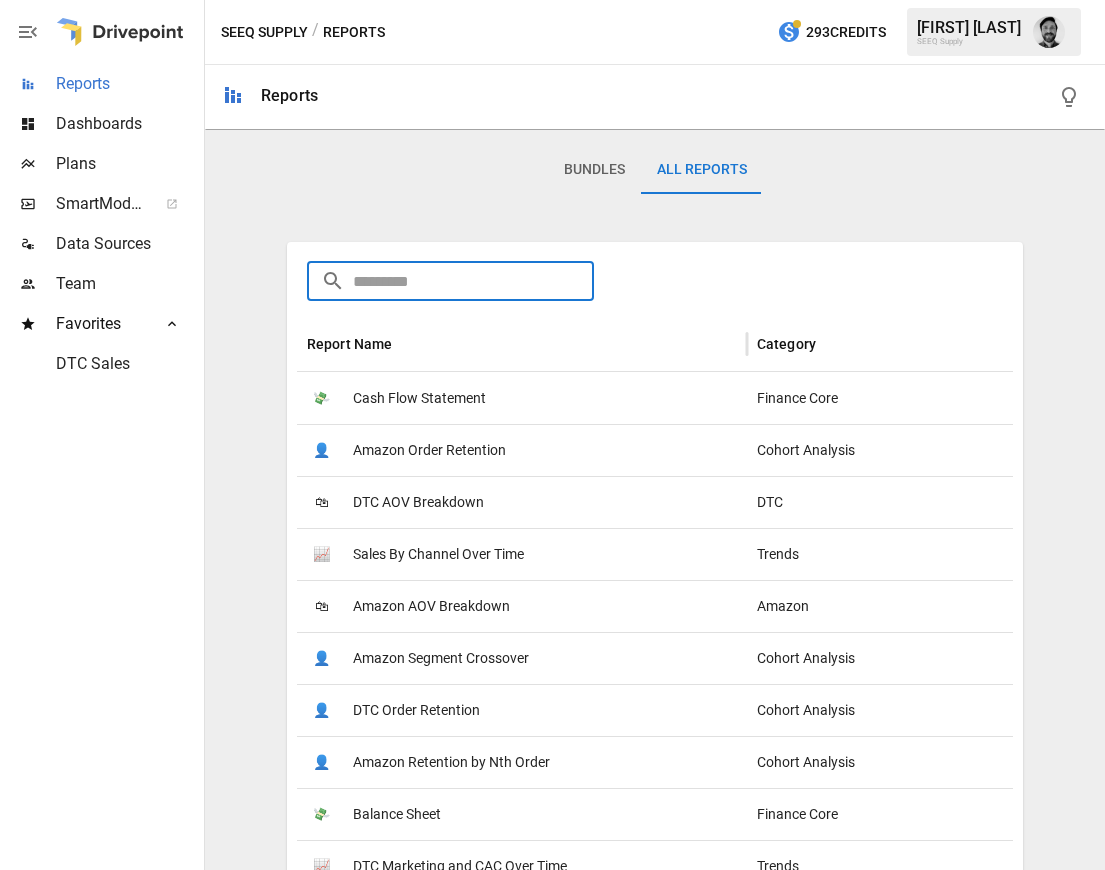 drag, startPoint x: 111, startPoint y: 77, endPoint x: 124, endPoint y: 92, distance: 19.849434 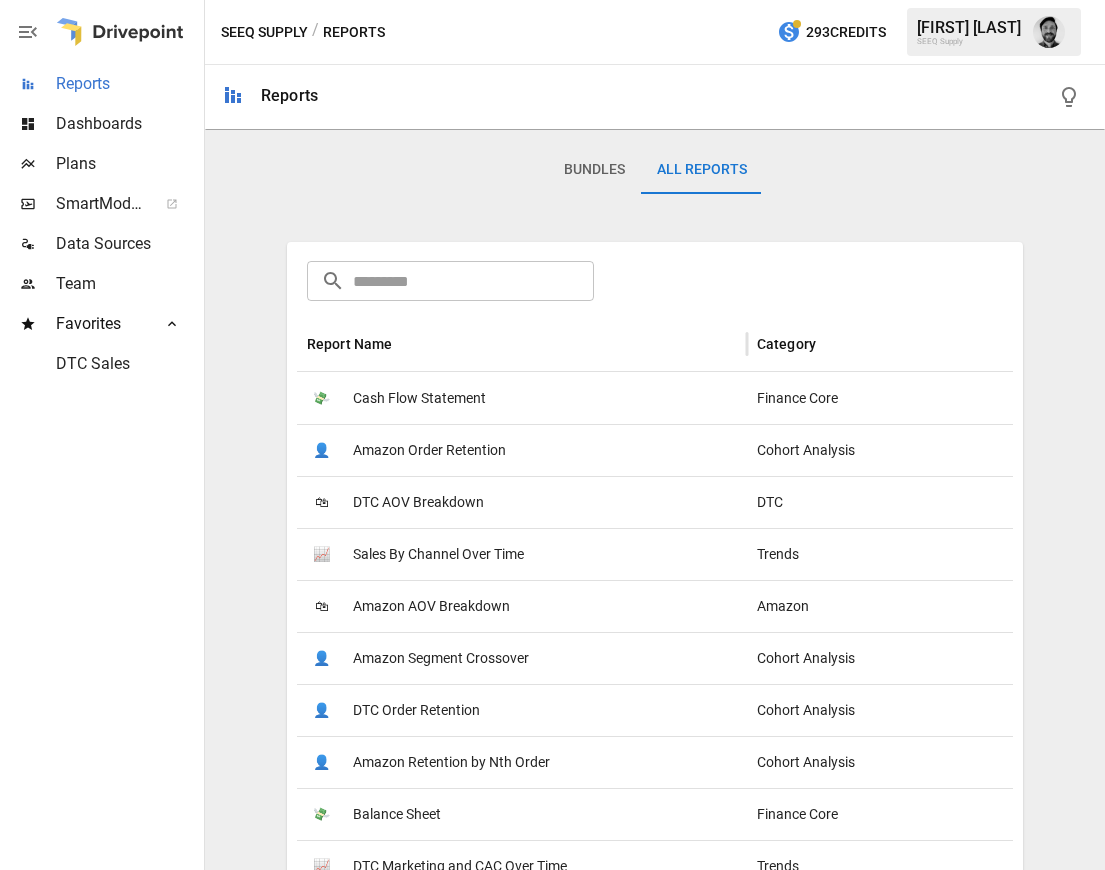 click on "Reports" at bounding box center [128, 84] 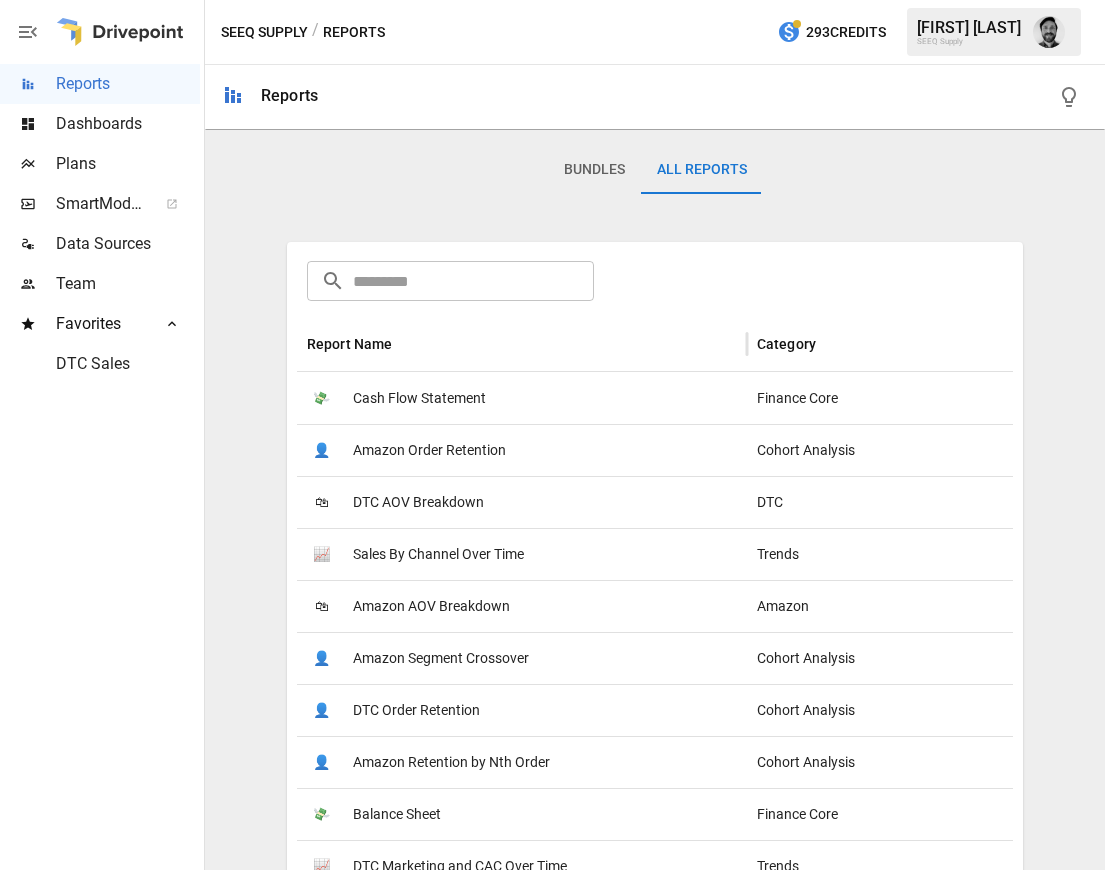 click on "Bundles" at bounding box center (594, 170) 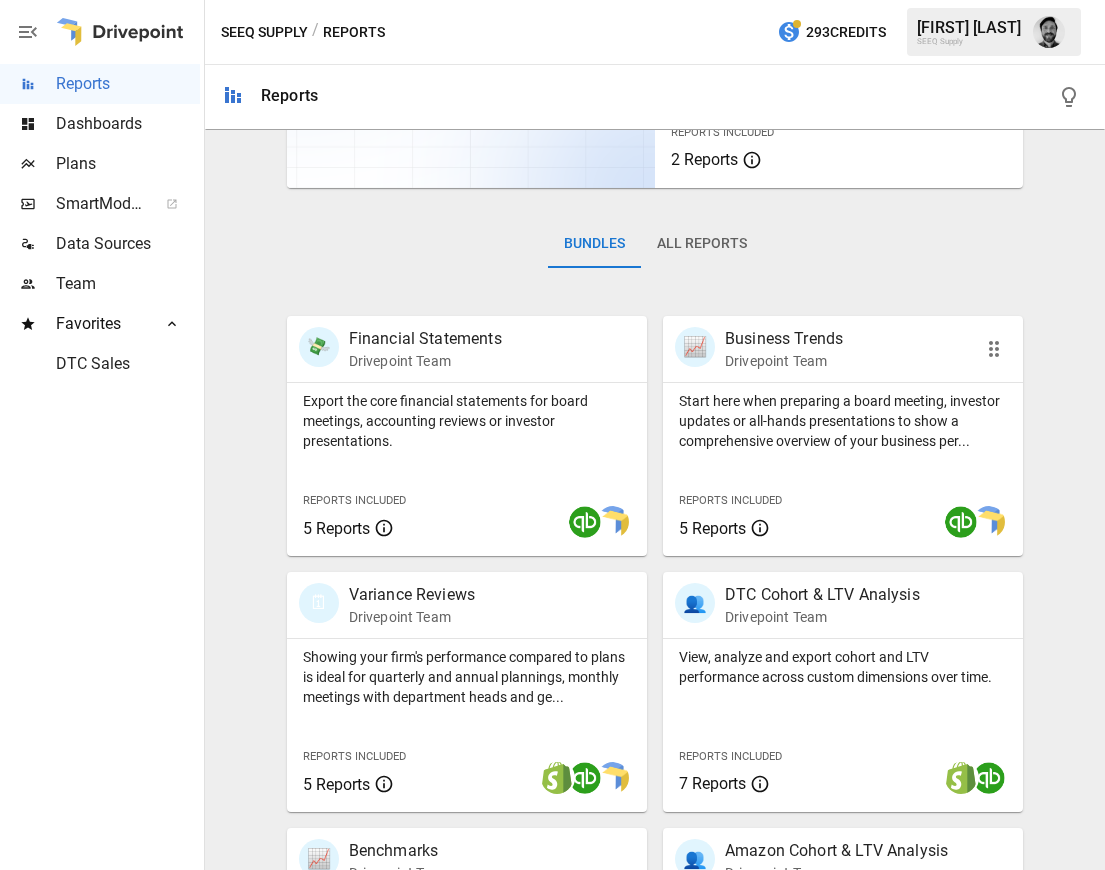 scroll, scrollTop: 505, scrollLeft: 0, axis: vertical 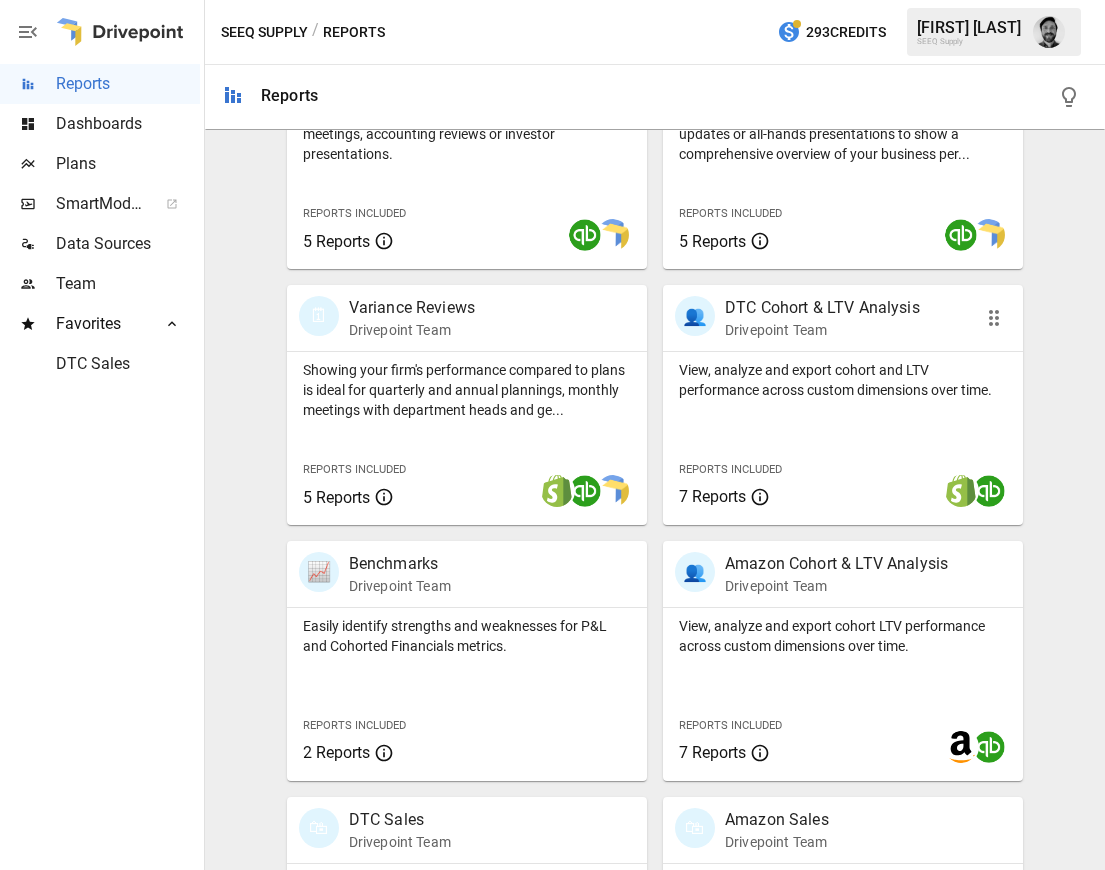 click on "View, analyze and export cohort and LTV performance across custom dimensions over time." at bounding box center (843, 376) 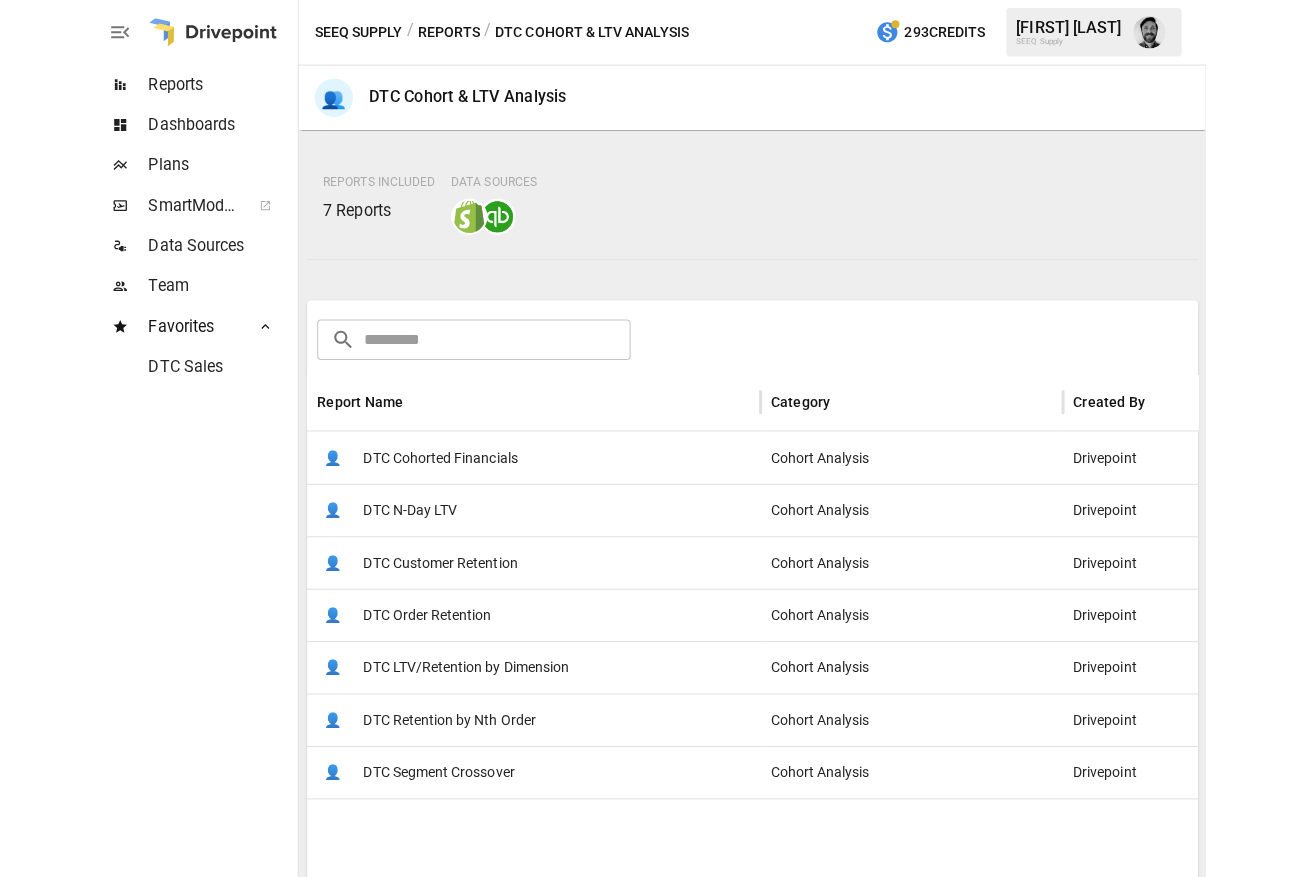 scroll, scrollTop: 157, scrollLeft: 0, axis: vertical 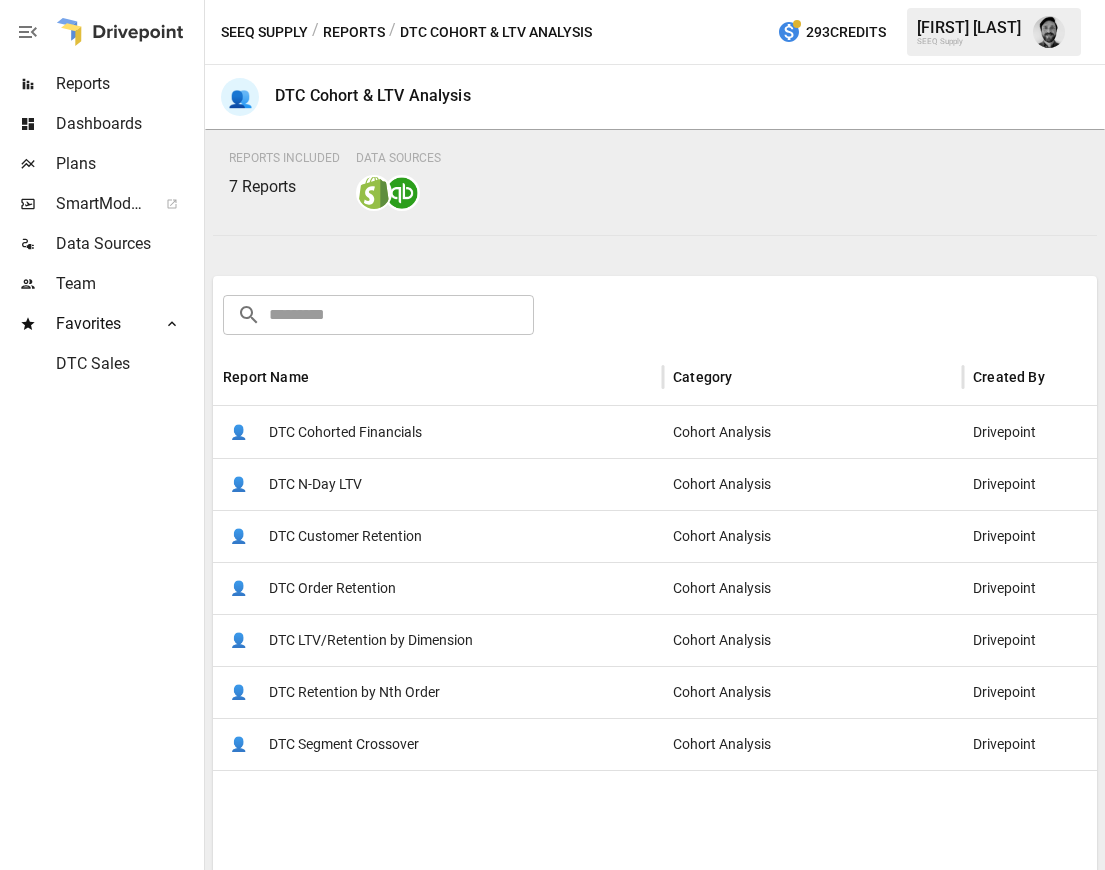 click on "DTC Cohorted Financials" at bounding box center [345, 432] 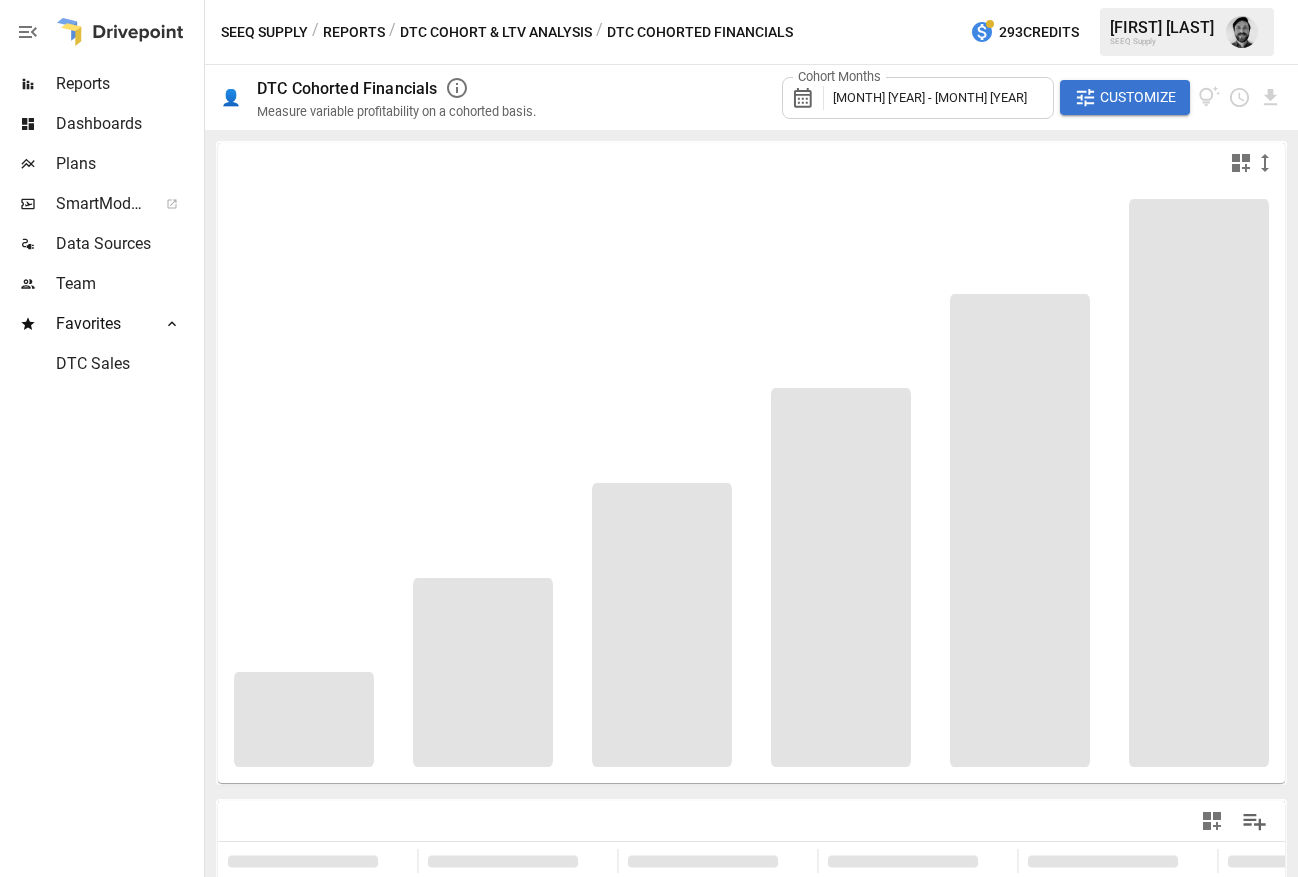 click on "[MONTH] [YEAR] - [MONTH] [YEAR]" at bounding box center [930, 97] 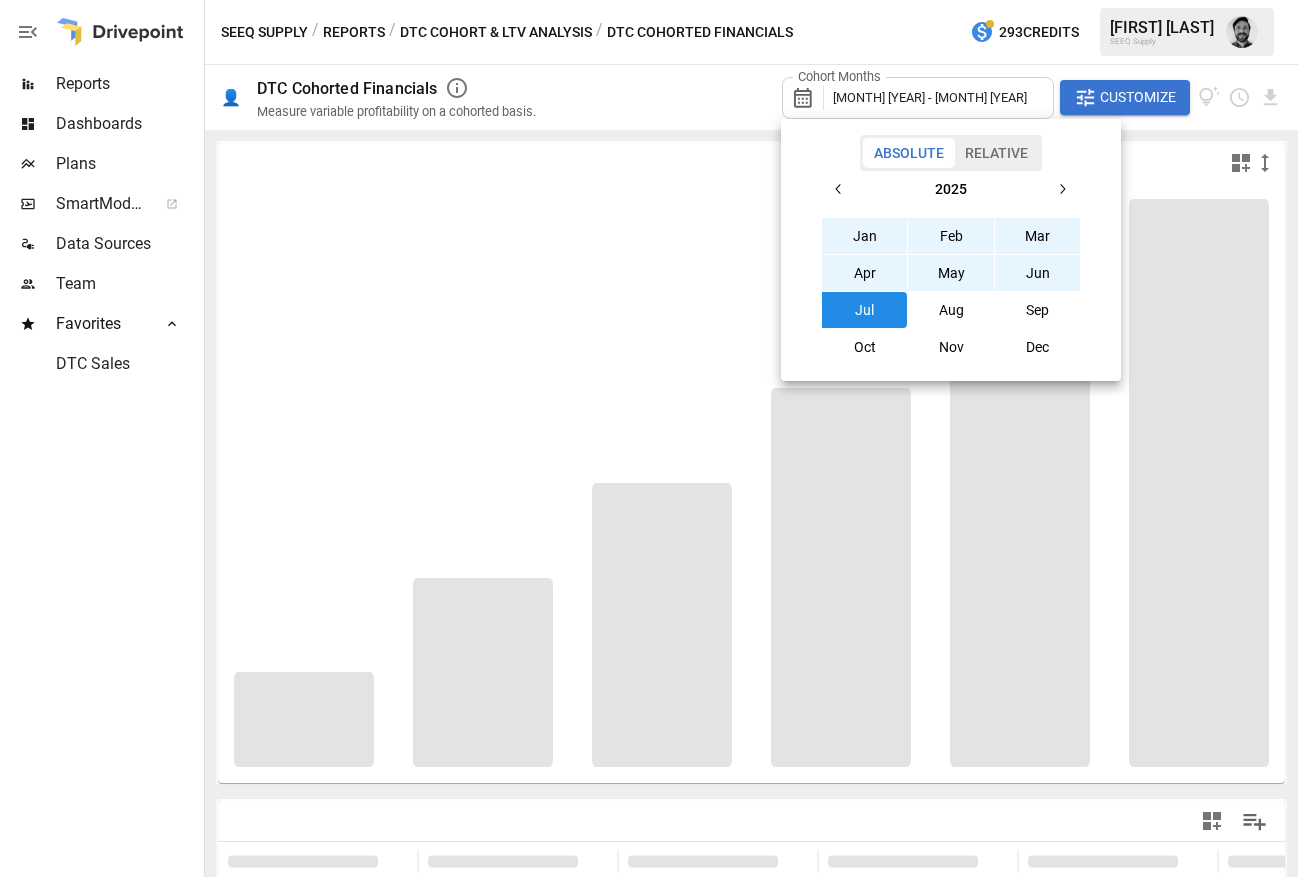 click 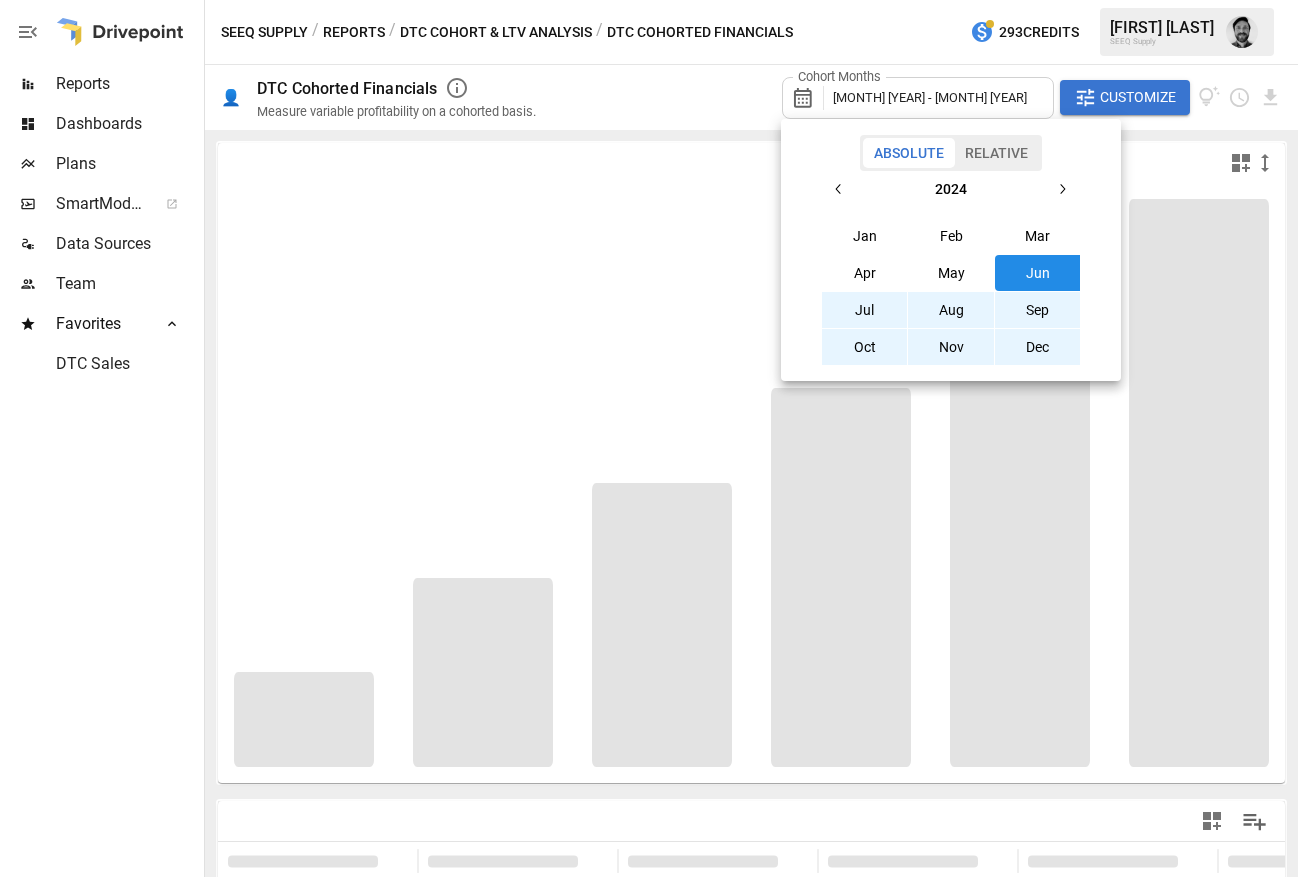 click on "Jan" at bounding box center (865, 236) 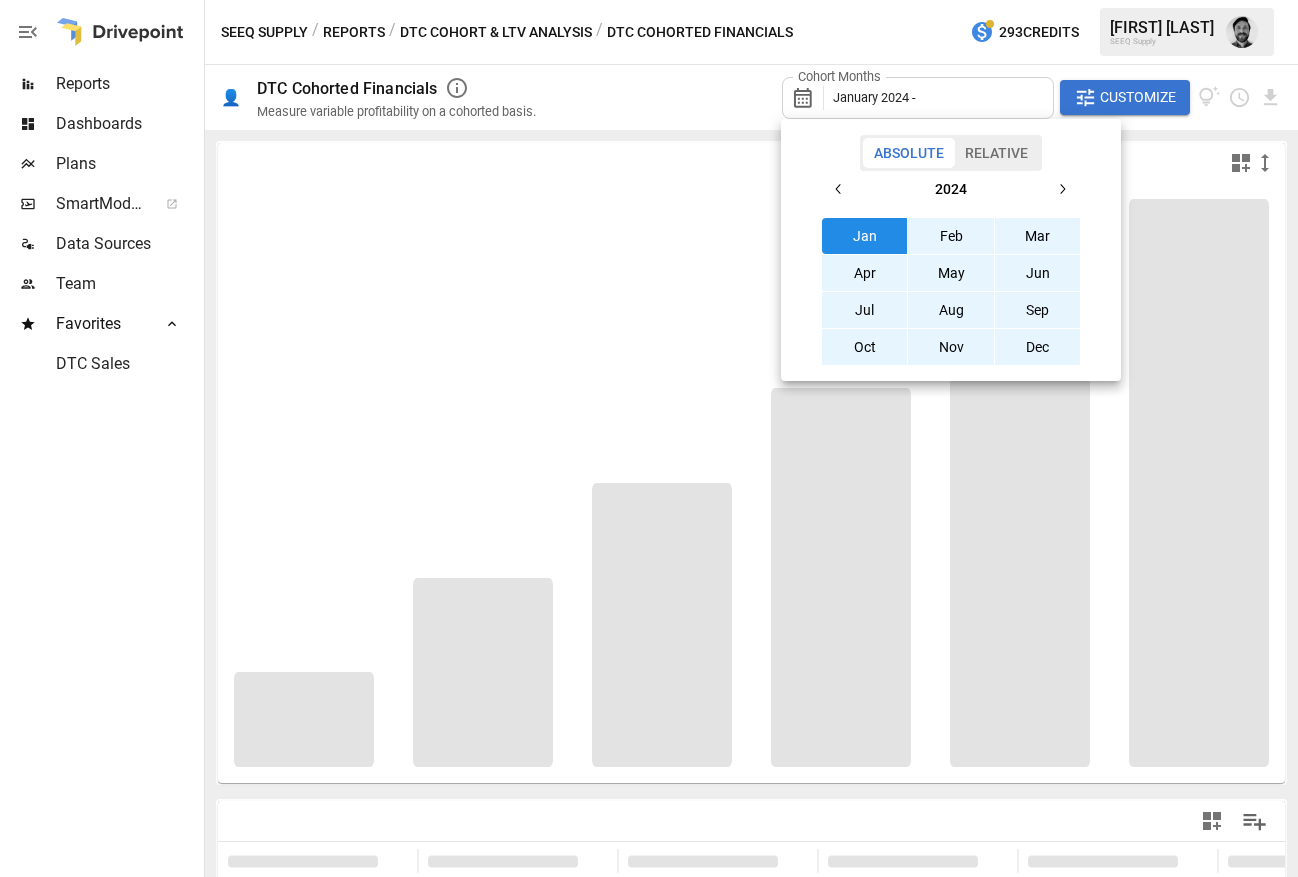 click on "Dec" at bounding box center [1038, 347] 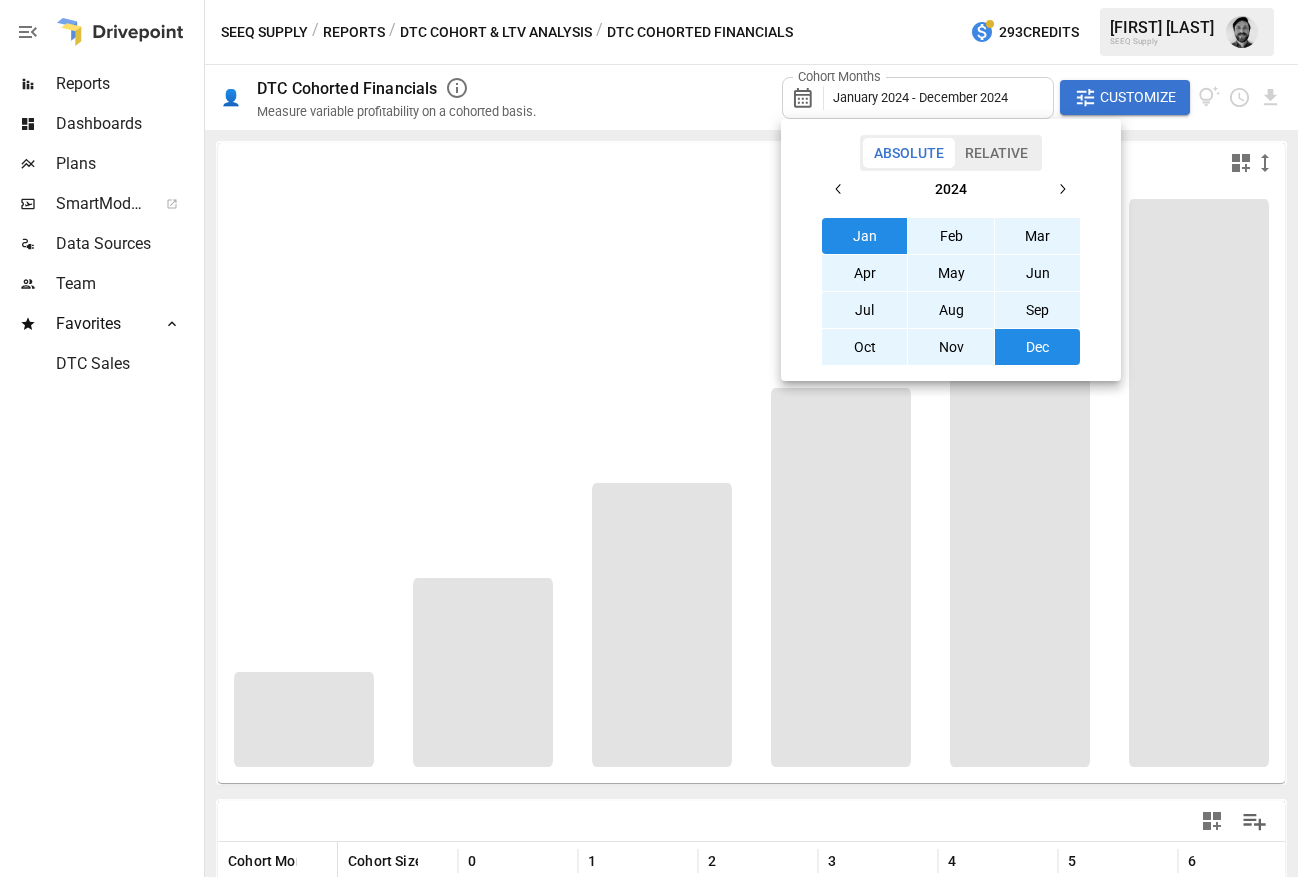 click at bounding box center (649, 438) 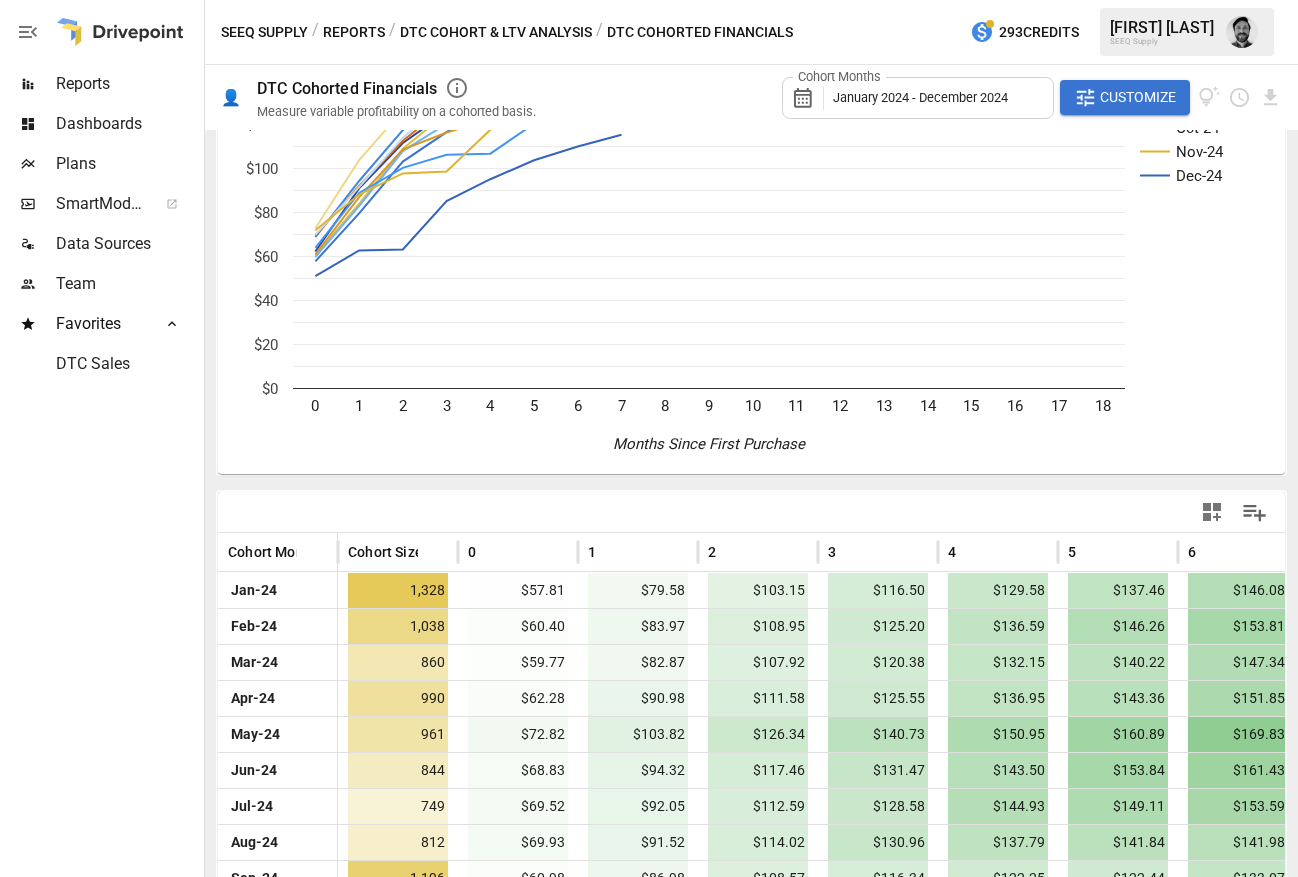 scroll, scrollTop: 0, scrollLeft: 0, axis: both 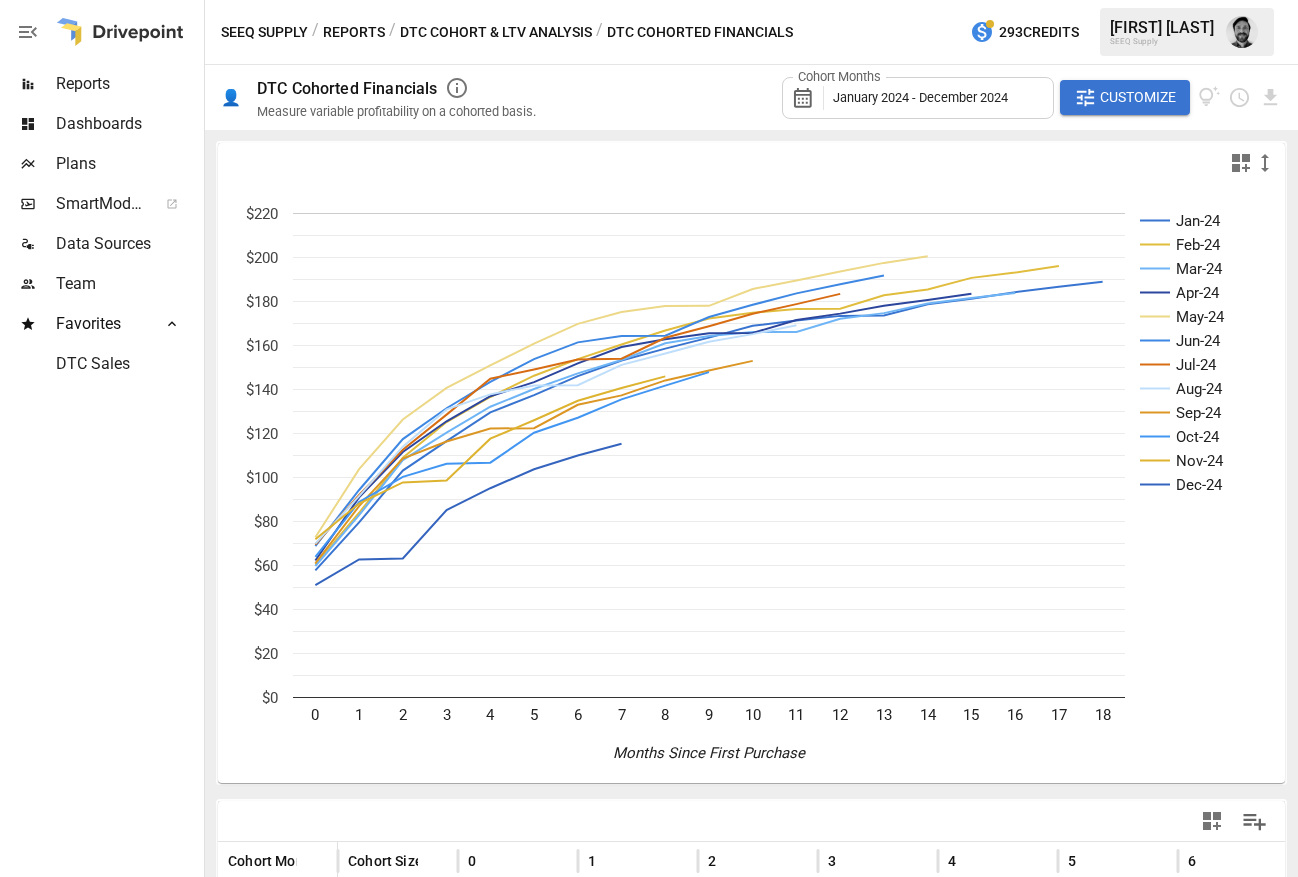 drag, startPoint x: 1132, startPoint y: 99, endPoint x: 1137, endPoint y: 110, distance: 12.083046 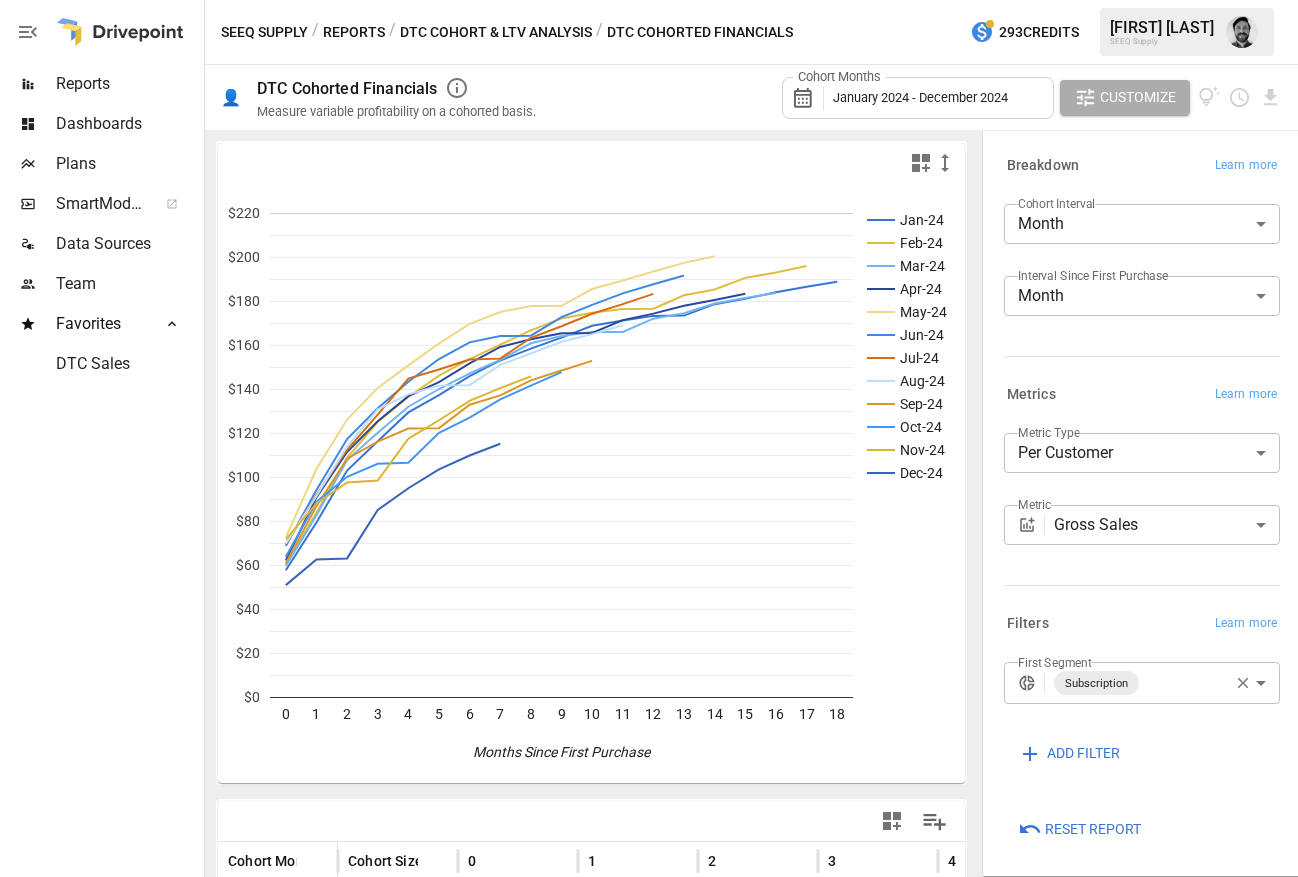 scroll, scrollTop: 3, scrollLeft: 0, axis: vertical 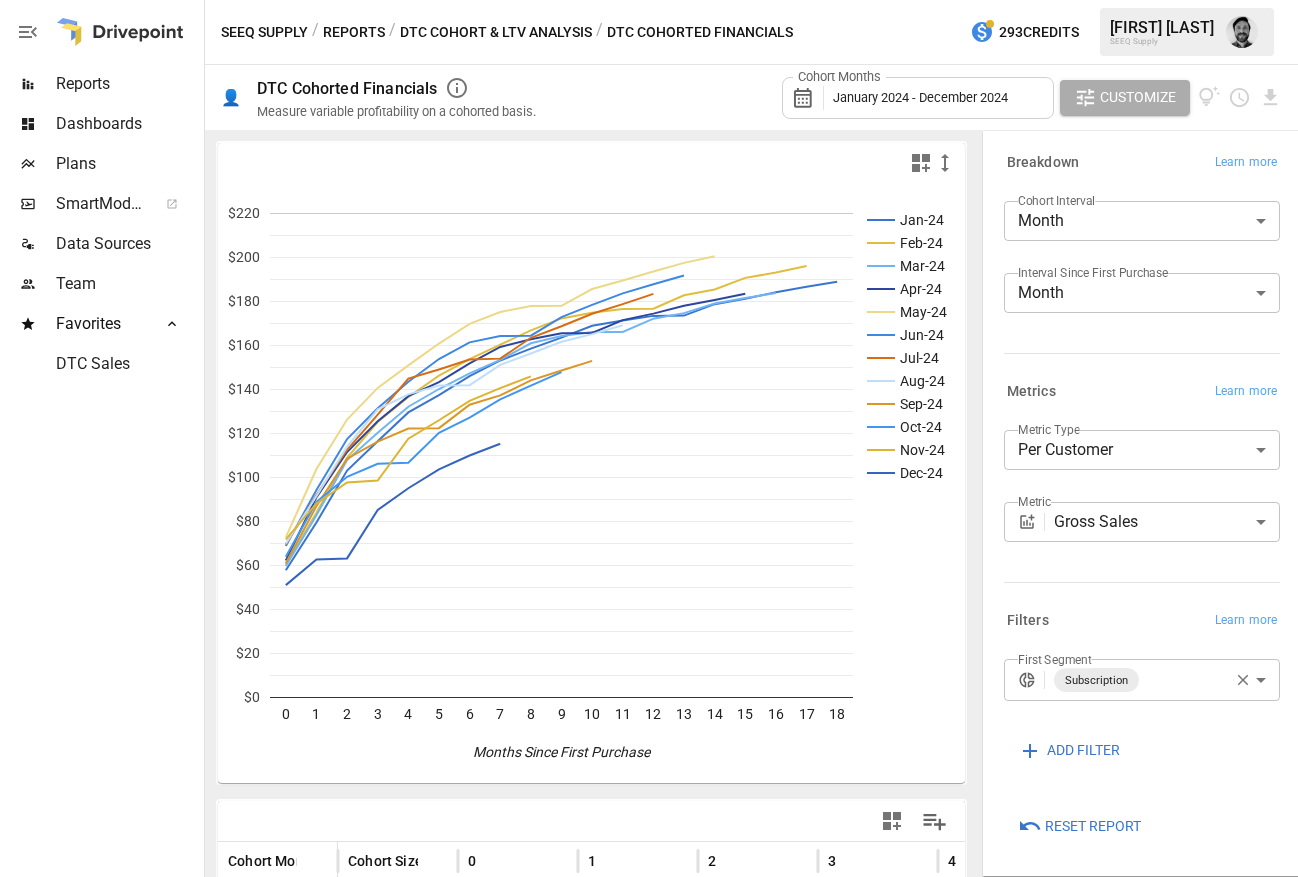 click on "Reports Dashboards Plans SmartModel ™ Data Sources Team Favorites DTC Sales SEEQ Supply / Reports / DTC Cohort & LTV Analysis / DTC Cohorted Financials 293 Credits [PERSON] SEEQ Supply 👤 DTC Cohorted Financials Measure variable profitability on a cohorted basis. Cohort Months January 2024 - December 2024 Customize Jan-24 Feb-24 Mar-24 Apr-24 May-24 Jun-24 Jul-24 Aug-24 Sep-24 Oct-24 Nov-24 Dec-24 0 1 2 3 4 5 6 7 8 9 10 11 12 13 14 15 16 17 18 $0 $20 $40 $60 $80 $100 $120 $140 $160 $180 $200 $220 Months Since First Purchase Dec-24 Cohort Month  Cohort Size   0   1   2   3   4   5   6 Jan-24 1,328 $57.81 $79.58 $103.15 $116.50 $129.58 $137.46 $146.08 Feb-24 1,038 $60.40 $83.97 $108.95 $125.20 $136.59 $146.26 $153.81 Mar-24 860 $59.77 $82.87 $107.92 $120.38 $132.15 $140.22 $147.34 Apr-24 990 $62.28 $90.98 $111.58 $125.55 $136.95 $143.36 $151.85 May-24 961 $72.82 $103.82 $126.34 $140.73 $150.95 $160.89 $169.83 Jun-24 844 $68.83 $94.32 $117.46 $131.47 $143.50 $153.84 $161.43 Jul-24 749 $69.52 $92.05 $112.59" at bounding box center [649, 0] 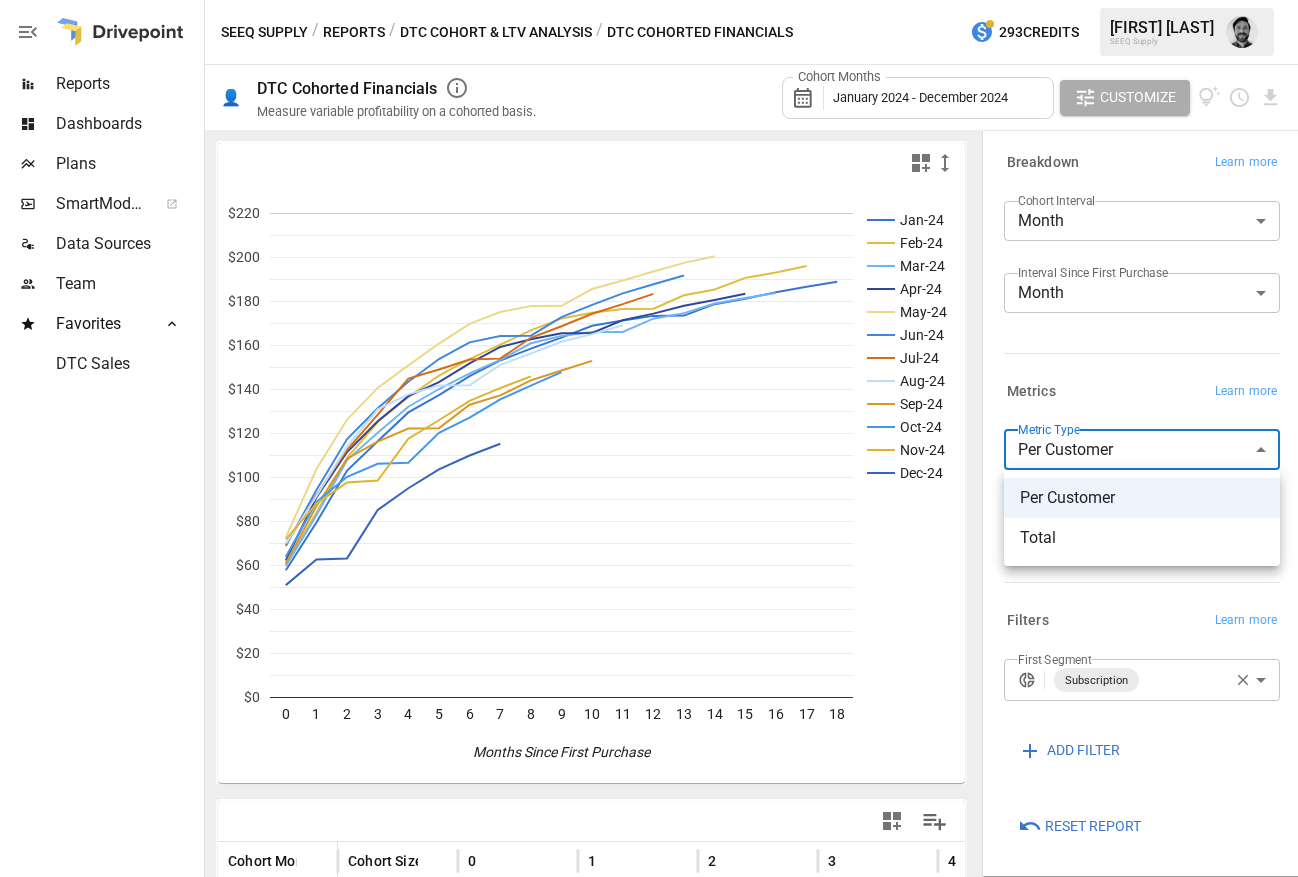 click at bounding box center [649, 438] 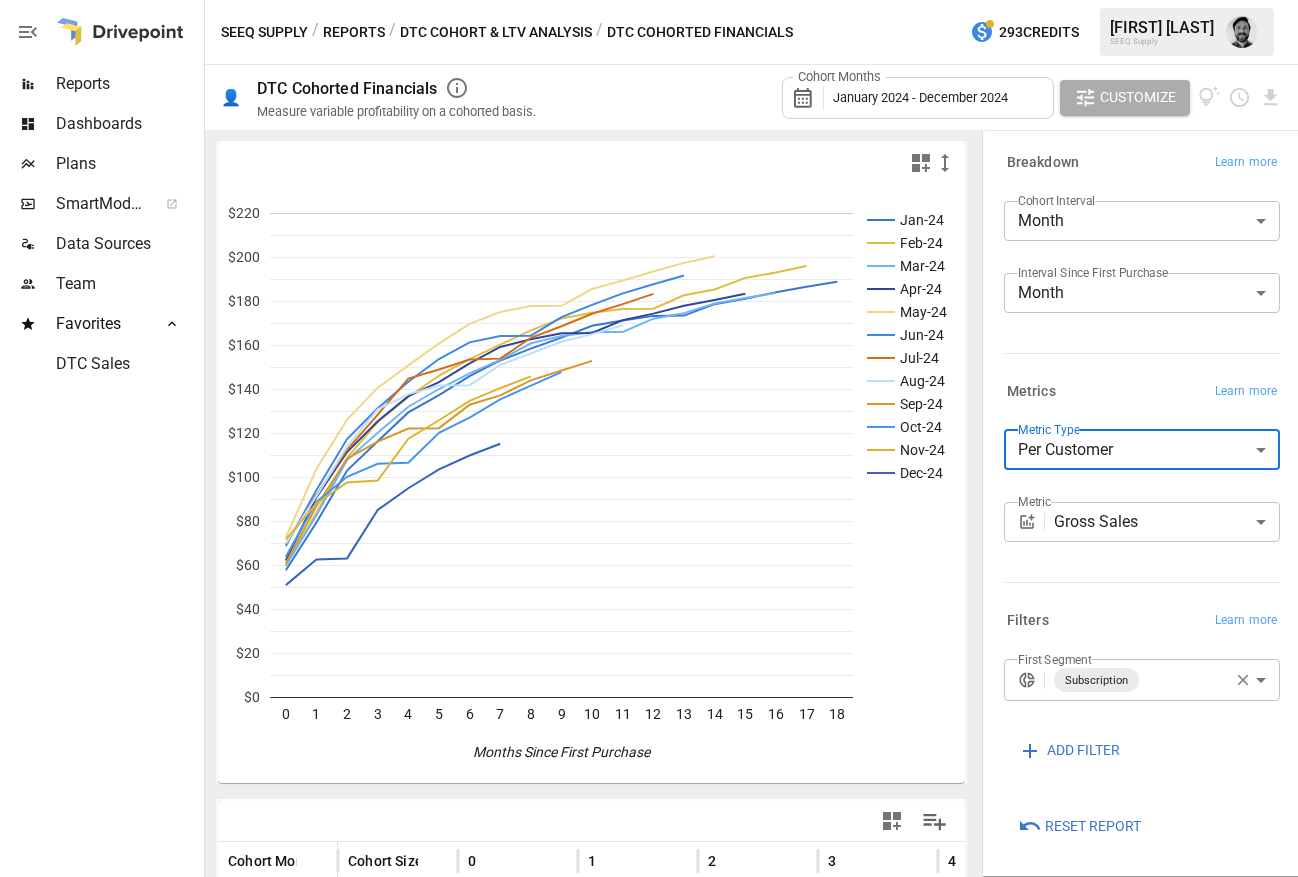 click on "Reports Dashboards Plans SmartModel ™ Data Sources Team Favorites DTC Sales SEEQ Supply / Reports / DTC Cohort & LTV Analysis / DTC Cohorted Financials 293 Credits [PERSON] SEEQ Supply 👤 DTC Cohorted Financials Measure variable profitability on a cohorted basis. Cohort Months January 2024 - December 2024 Customize Jan-24 Feb-24 Mar-24 Apr-24 May-24 Jun-24 Jul-24 Aug-24 Sep-24 Oct-24 Nov-24 Dec-24 0 1 2 3 4 5 6 7 8 9 10 11 12 13 14 15 16 17 18 $0 $20 $40 $60 $80 $100 $120 $140 $160 $180 $200 $220 Months Since First Purchase Dec-24 Cohort Month  Cohort Size   0   1   2   3   4   5   6 Jan-24 1,328 $57.81 $79.58 $103.15 $116.50 $129.58 $137.46 $146.08 Feb-24 1,038 $60.40 $83.97 $108.95 $125.20 $136.59 $146.26 $153.81 Mar-24 860 $59.77 $82.87 $107.92 $120.38 $132.15 $140.22 $147.34 Apr-24 990 $62.28 $90.98 $111.58 $125.55 $136.95 $143.36 $151.85 May-24 961 $72.82 $103.82 $126.34 $140.73 $150.95 $160.89 $169.83 Jun-24 844 $68.83 $94.32 $117.46 $131.47 $143.50 $153.84 $161.43 Jul-24 749 $69.52 $92.05 $112.59" at bounding box center [649, 0] 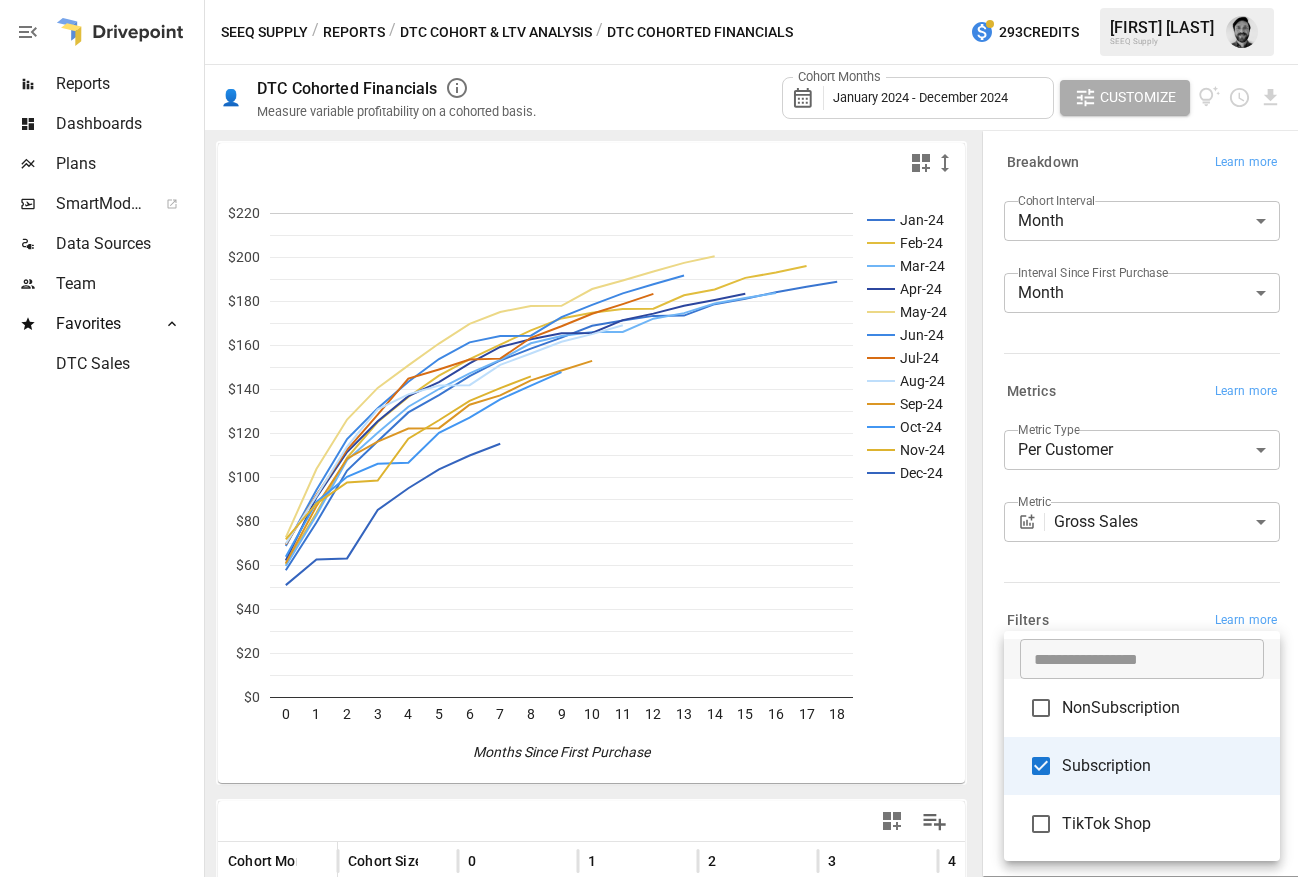 click at bounding box center (649, 438) 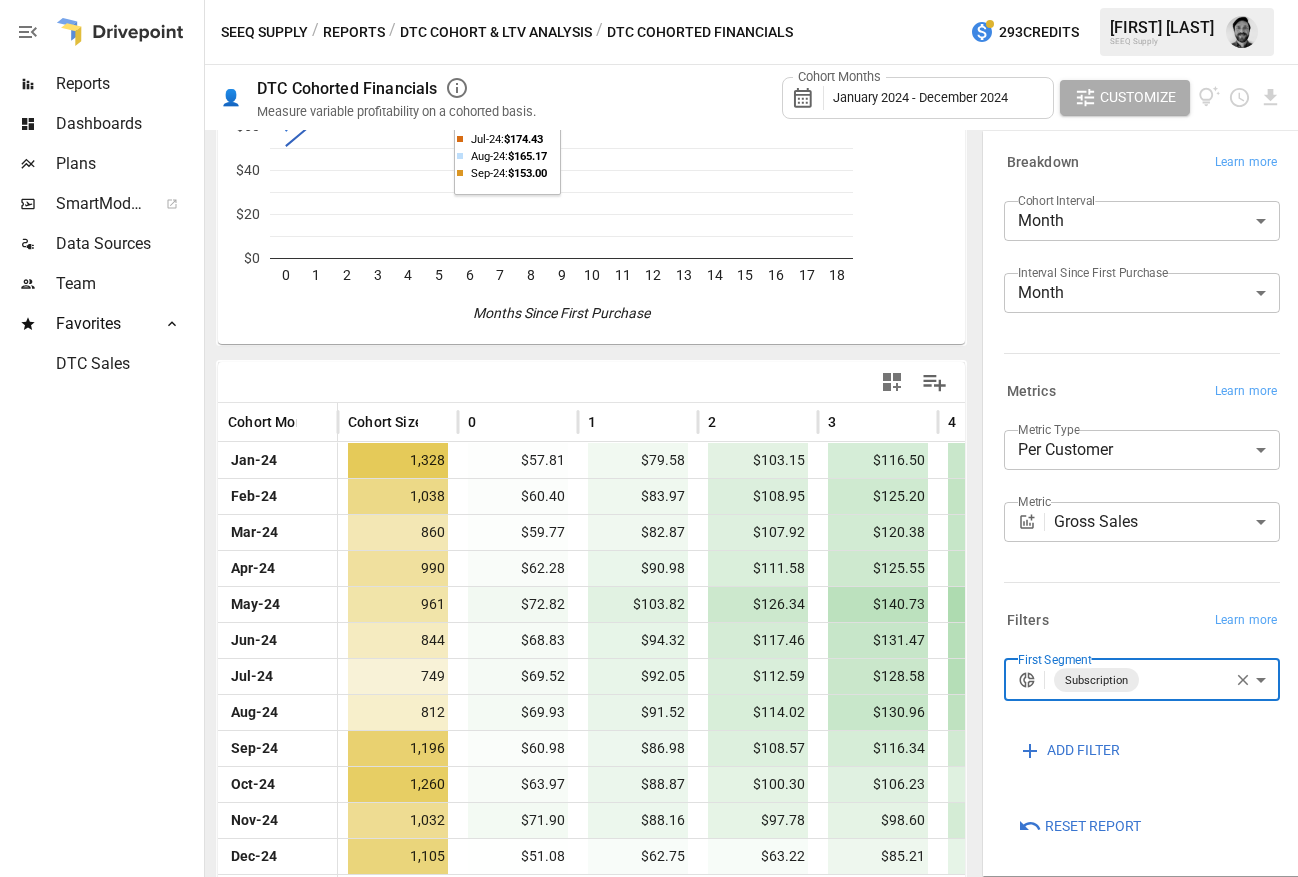 scroll, scrollTop: 449, scrollLeft: 0, axis: vertical 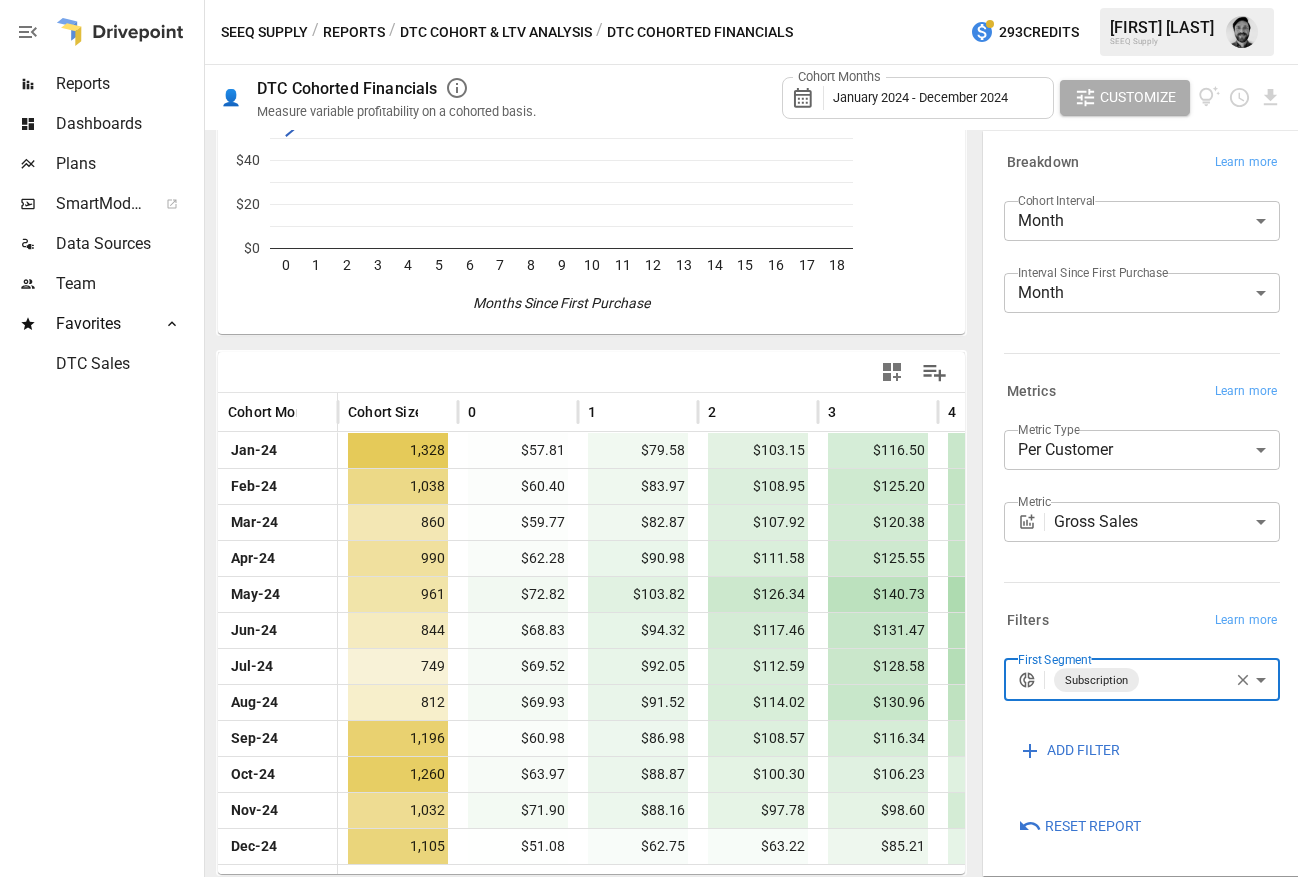 click on "ADD FILTER" at bounding box center [1083, 750] 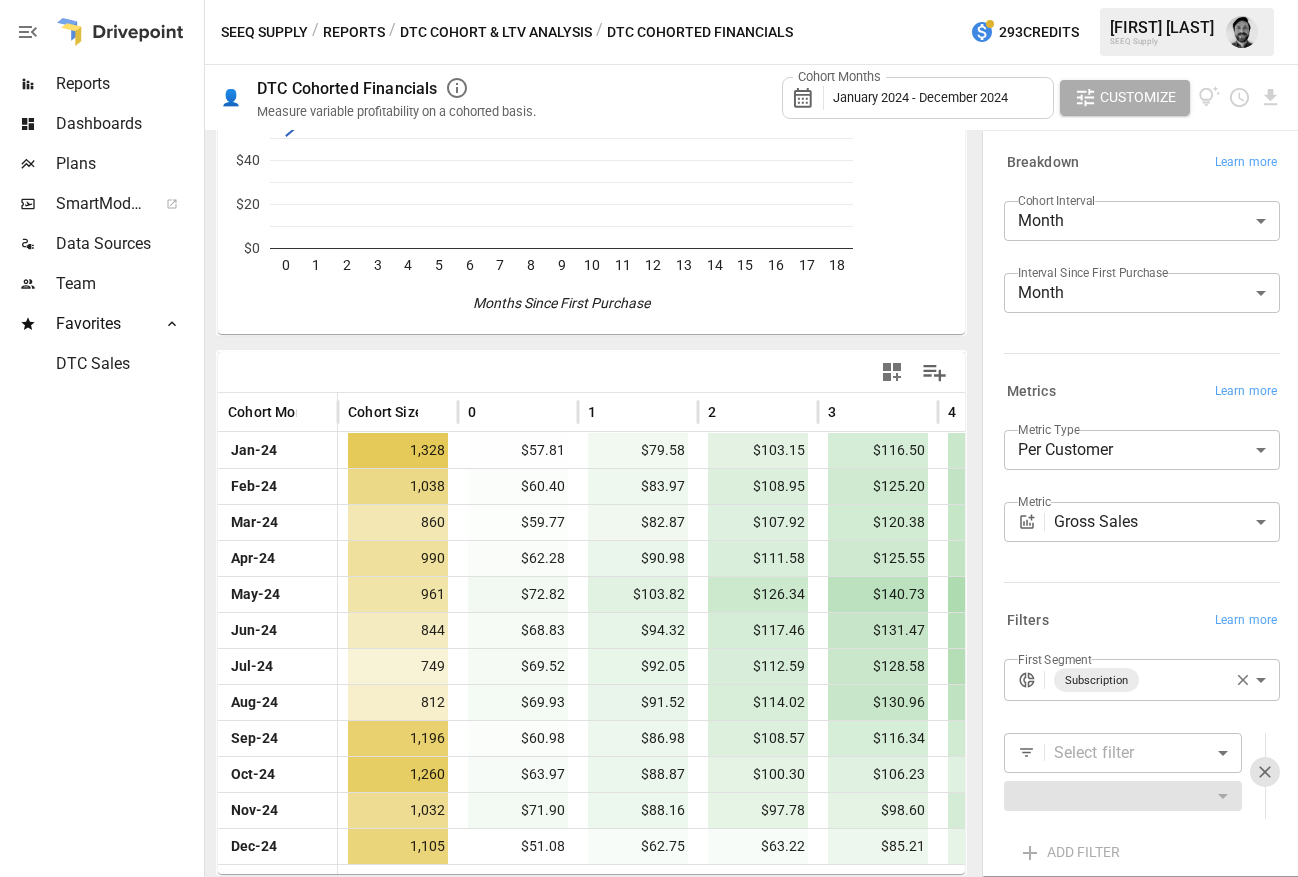 scroll, scrollTop: 105, scrollLeft: 0, axis: vertical 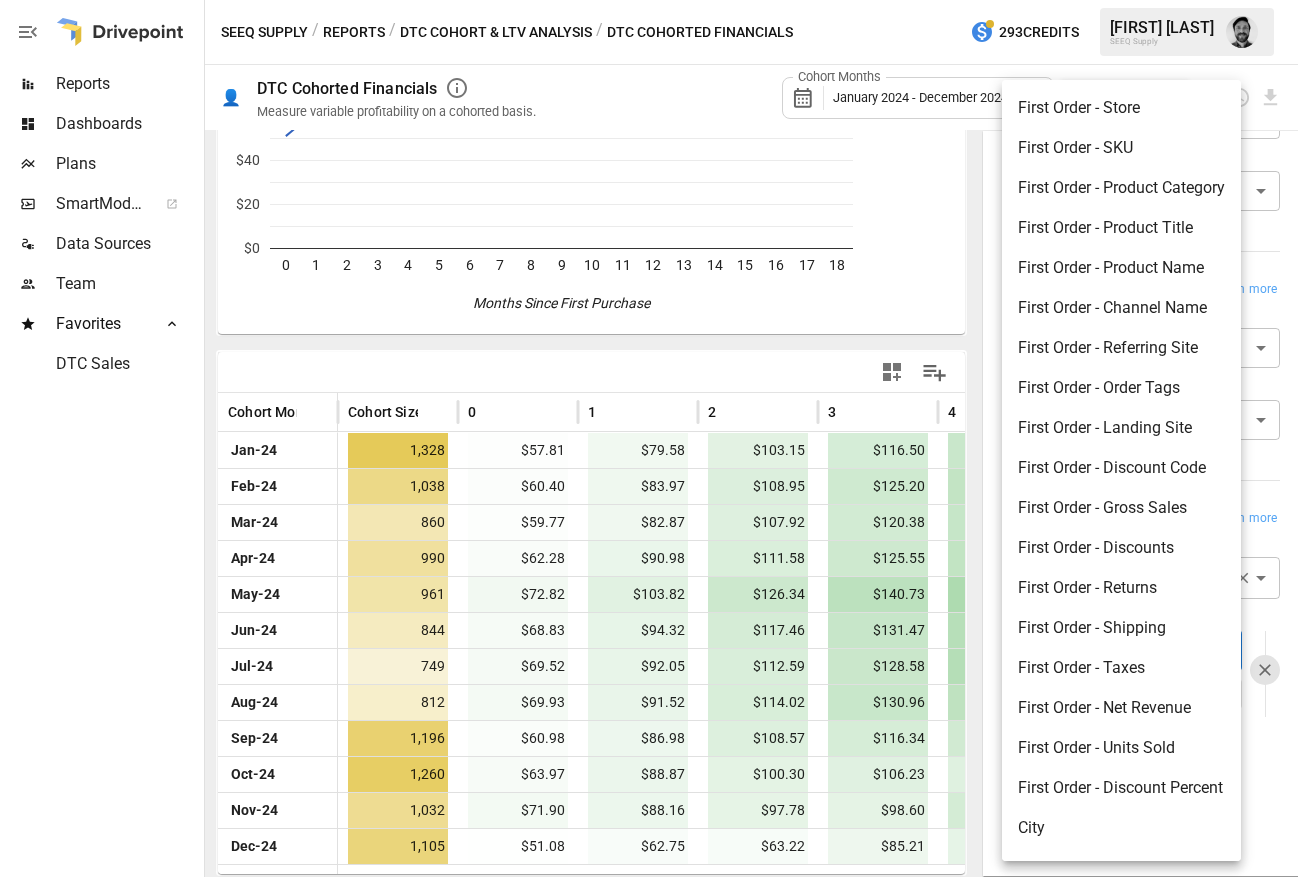 click on "Reports Dashboards Plans SmartModel ™ Data Sources Team Favorites DTC Sales SEEQ Supply / Reports / DTC Cohort & LTV Analysis / DTC Cohorted Financials 293 Credits [PERSON] SEEQ Supply 👤 DTC Cohorted Financials Measure variable profitability on a cohorted basis. Cohort Months January 2024 - December 2024 Customize Jan-24 Feb-24 Mar-24 Apr-24 May-24 Jun-24 Jul-24 Aug-24 Sep-24 Oct-24 Nov-24 Dec-24 0 1 2 3 4 5 6 7 8 9 10 11 12 13 14 15 16 17 18 $0 $20 $40 $60 $80 $100 $120 $140 $160 $180 $200 $220 Months Since First Purchase Dec-24 Cohort Month  Cohort Size   0   1   2   3   4   5   6 Jan-24 1,328 $57.81 $79.58 $103.15 $116.50 $129.58 $137.46 $146.08 Feb-24 1,038 $60.40 $83.97 $108.95 $125.20 $136.59 $146.26 $153.81 Mar-24 860 $59.77 $82.87 $107.92 $120.38 $132.15 $140.22 $147.34 Apr-24 990 $62.28 $90.98 $111.58 $125.55 $136.95 $143.36 $151.85 May-24 961 $72.82 $103.82 $126.34 $140.73 $150.95 $160.89 $169.83 Jun-24 844 $68.83 $94.32 $117.46 $131.47 $143.50 $153.84 $161.43 Jul-24 749 $69.52 $92.05 $112.59" at bounding box center (649, 0) 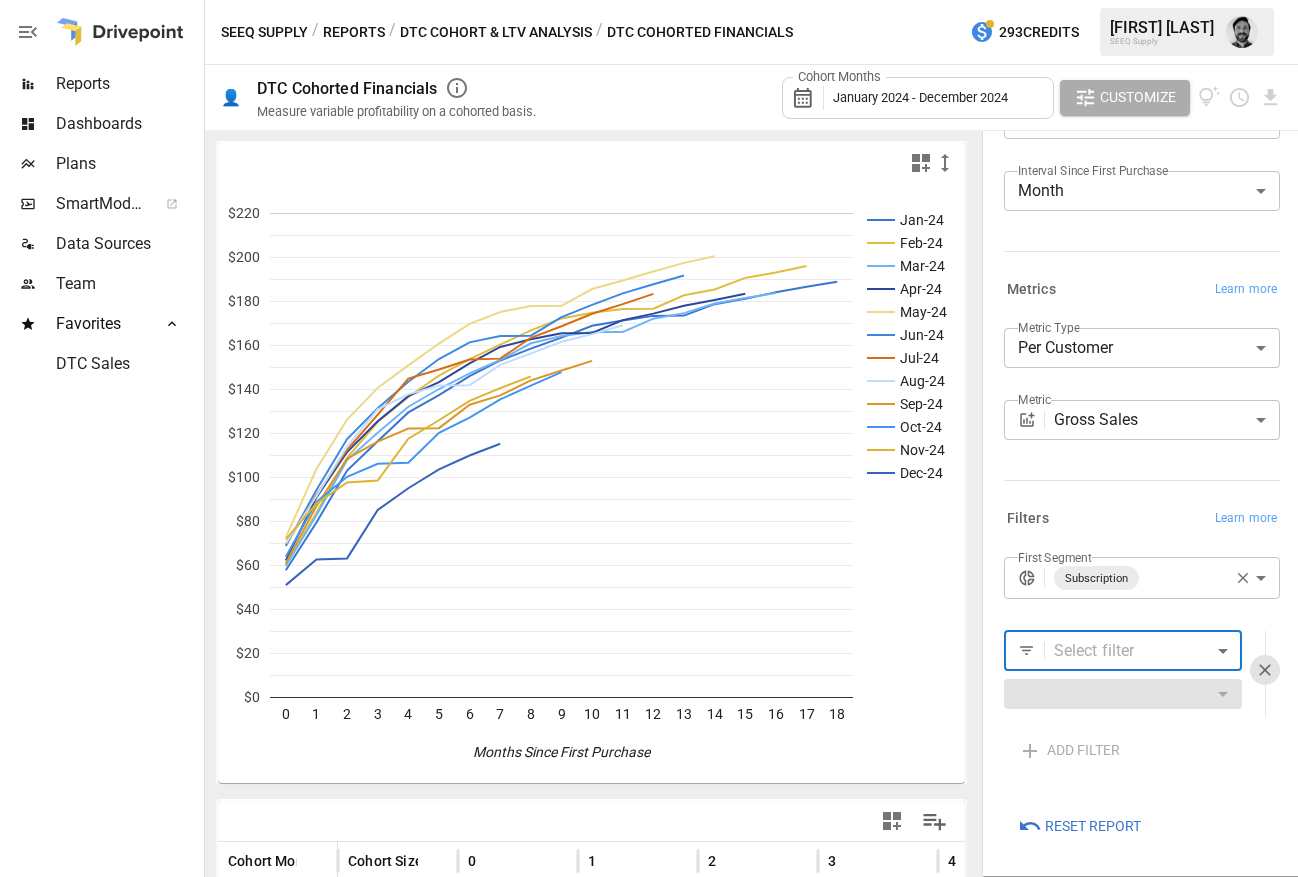 scroll, scrollTop: 449, scrollLeft: 0, axis: vertical 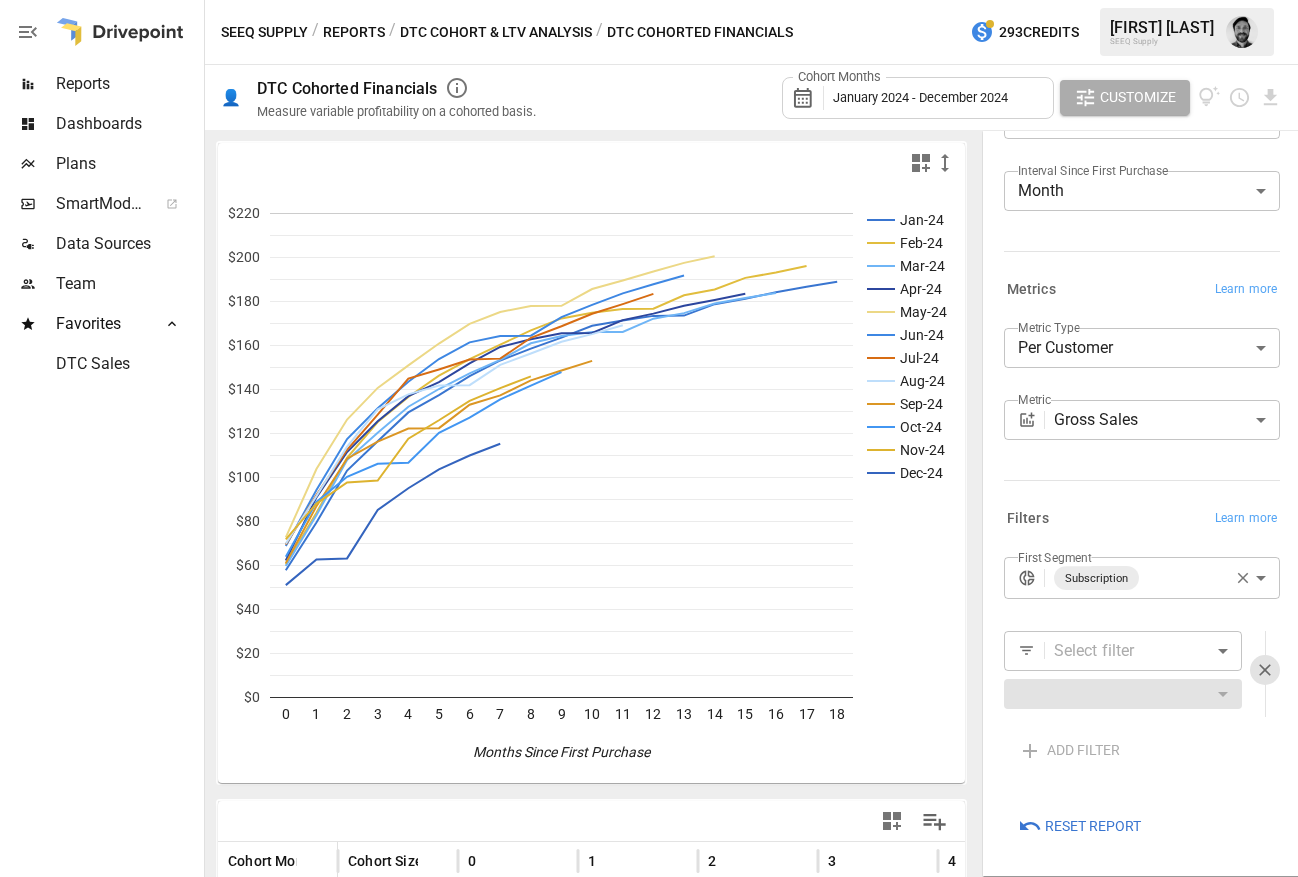 click on "SEEQ Supply" at bounding box center (264, 32) 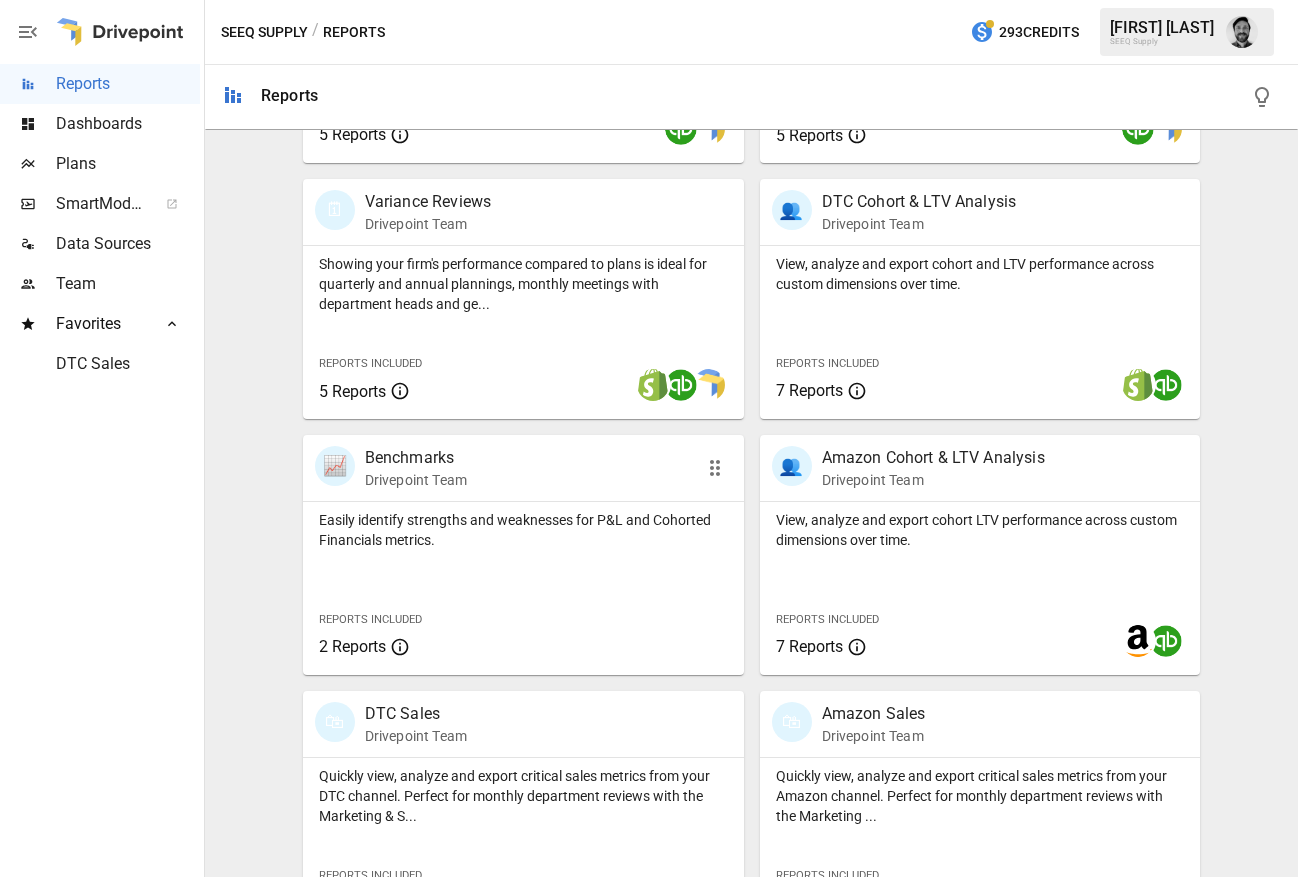 scroll, scrollTop: 673, scrollLeft: 0, axis: vertical 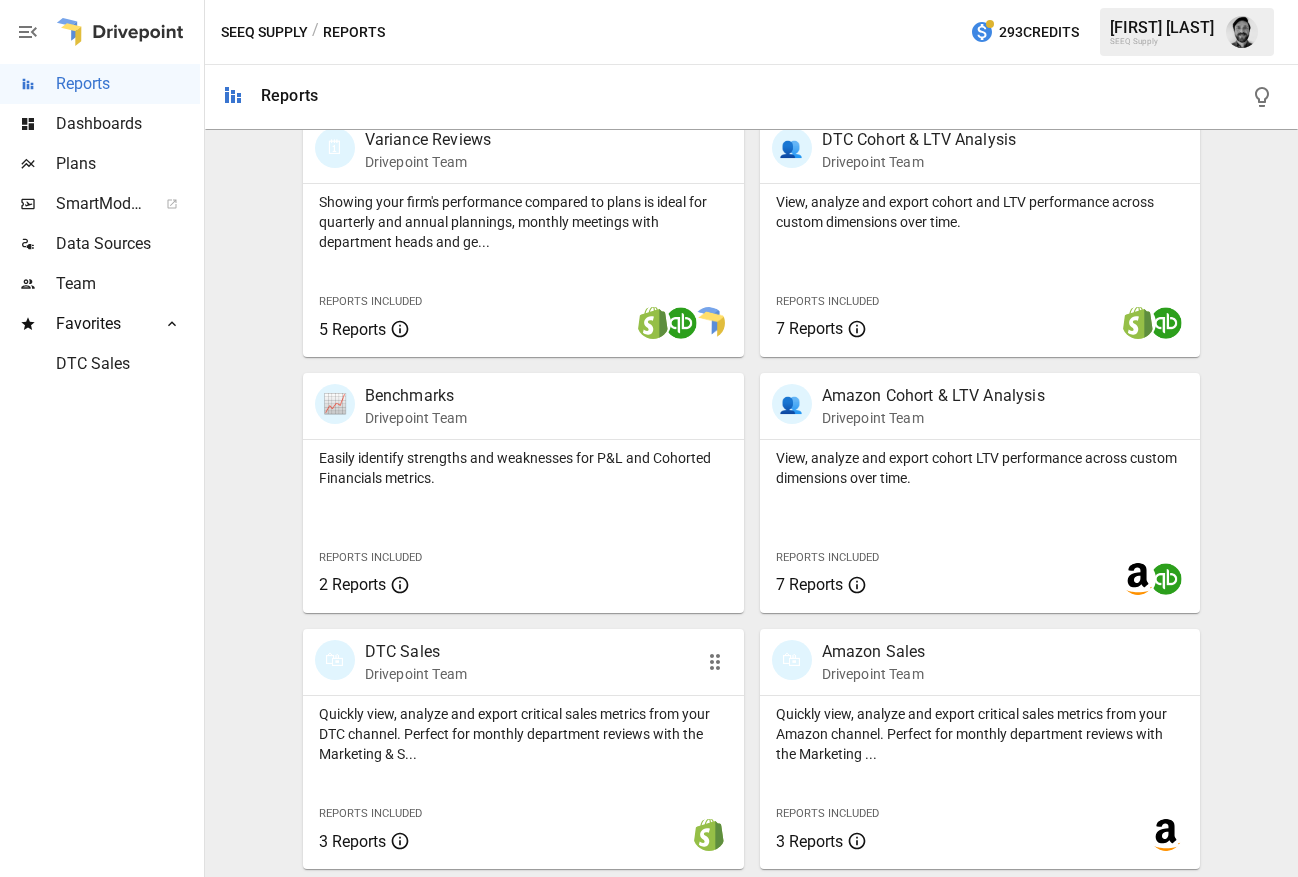 click on "🛍 DTC Sales Drivepoint Team" at bounding box center [488, 662] 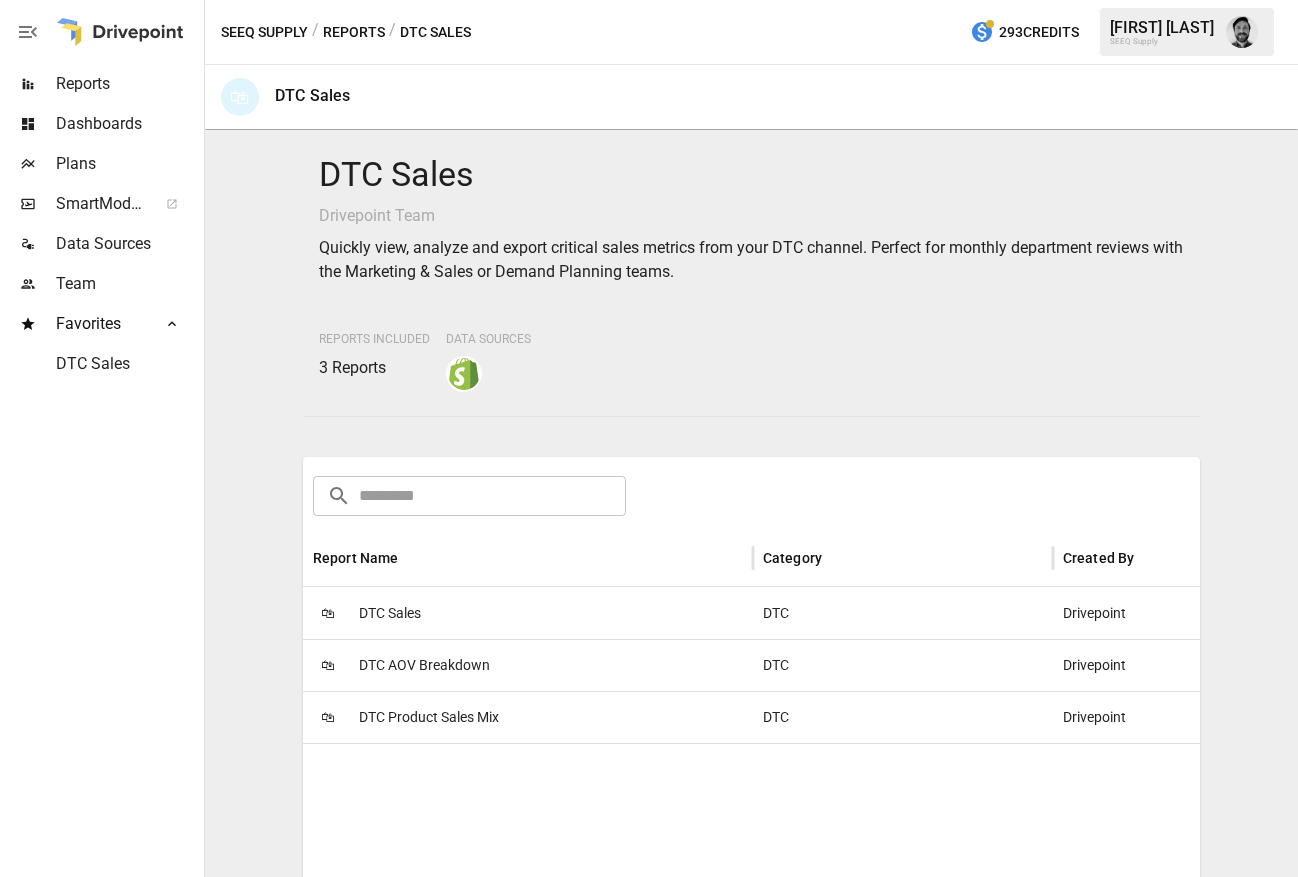 click on "DTC Sales" at bounding box center (390, 613) 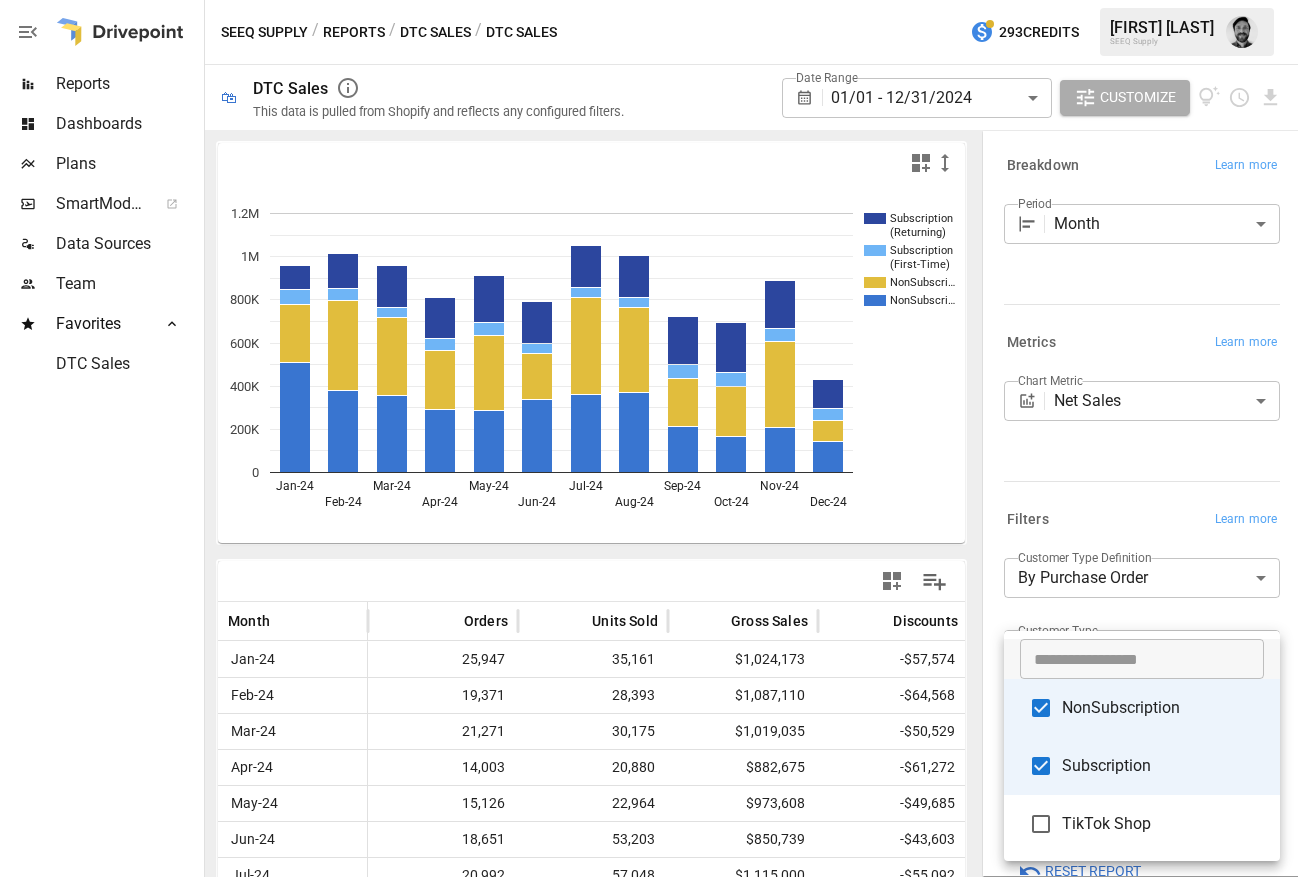 click on "Reports Dashboards Plans SmartModel ™ Data Sources Team Favorites DTC Sales SEEQ Supply / Reports / DTC Sales / DTC Sales 293 Credits [FIRST] [LAST] SEEQ Supply 🛍 DTC Sales This data is pulled from Shopify and reflects any configured filters. Date Range 01/01 - 12/31/2024 ****** Customize Subscription (Returning) Subscription (First-Time) NonSubscri… NonSubscri… Jan-24 Feb-24 Mar-24 Apr-24 May-24 Jun-24 Jul-24 Aug-24 Sep-24 Oct-24 Nov-24 Dec-24 0 200K 400K 600K 800K 1M 1.2M NonSubscription (First-… Month Orders Units Sold Gross Sales Discounts Returns Jan-24 25,947 35,161 $1,024,173 -$57,574 -$6,223 Feb-24 19,371 28,393 $1,087,110 -$64,568 -$6,373 Mar-24 21,271 30,175 $1,019,035 -$50,529 -$7,408 Apr-24 14,003 20,880 $882,675 -$61,272 -$8,475 May-24 15,126 22,964 $973,608 -$49,685 -$12,254 Jun-24 18,651 53,203 $850,739 -$43,603 -$15,610 Jul-24 20,992 57,048 $1,115,000 -$55,092 -$9,246 Aug-24 19,230 67,809 $1,068,066 -$48,973 -$12,895 Sep-24 12,706 28,181 $773,396 -$41,092 -$10,876 Oct-24 11,585" at bounding box center [649, 0] 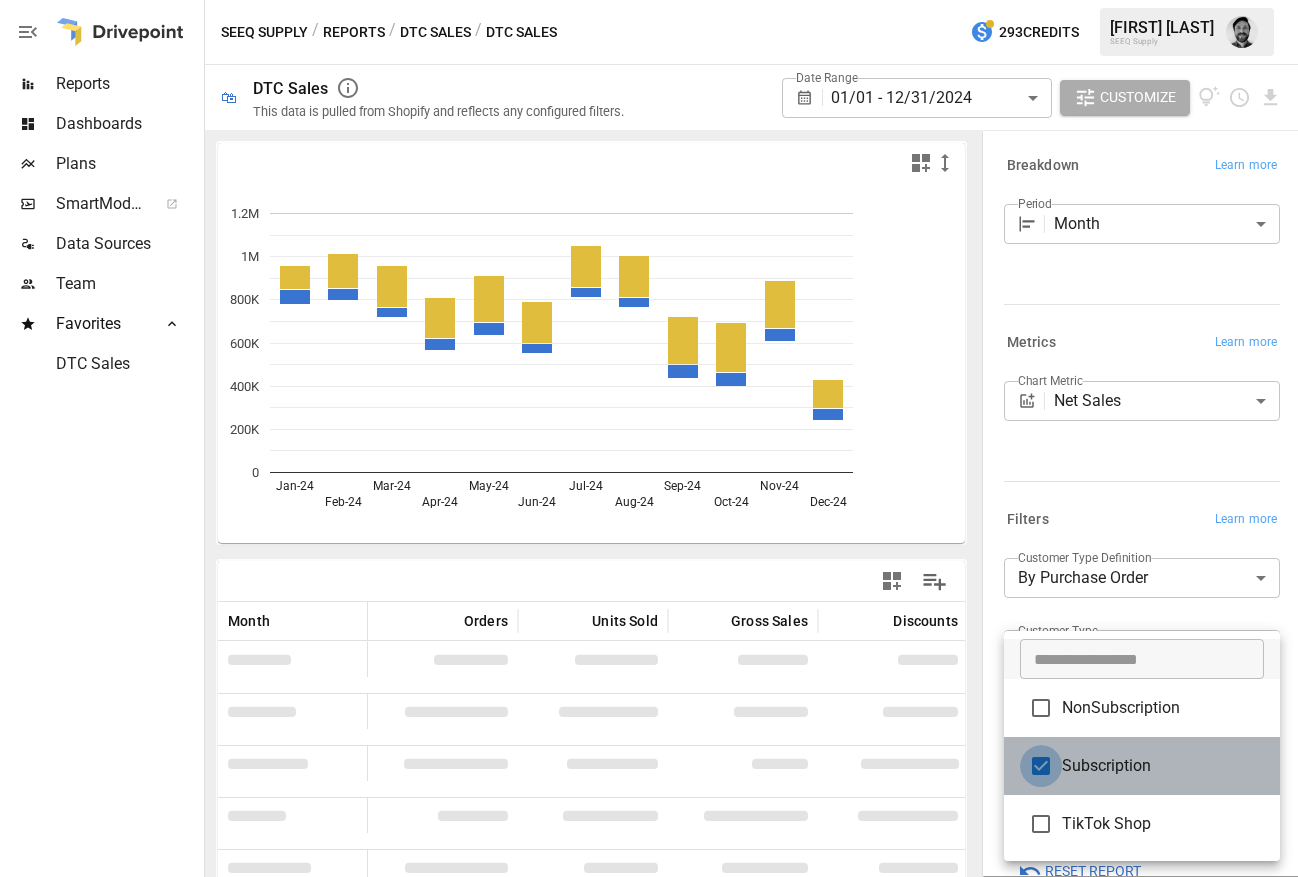 type 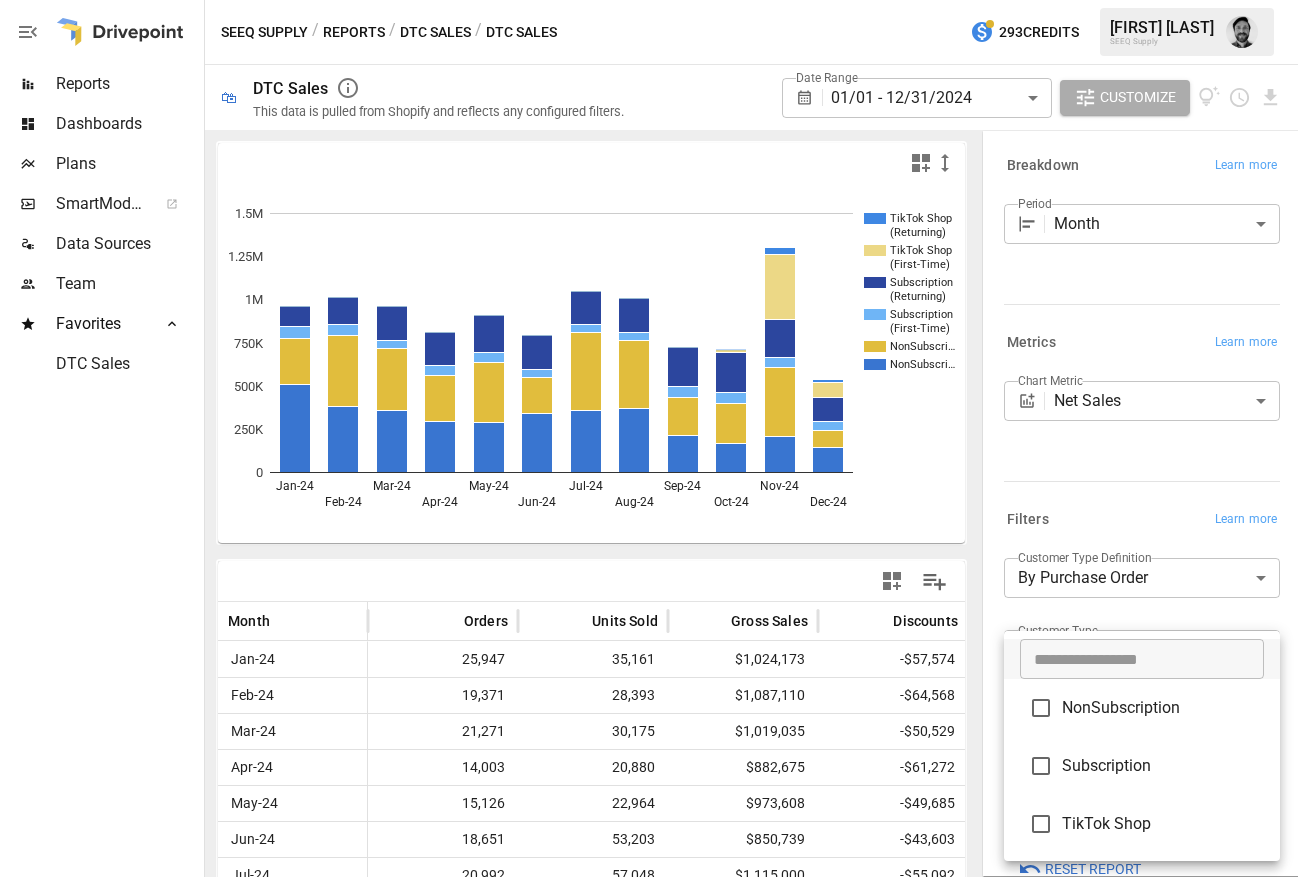 click at bounding box center [649, 438] 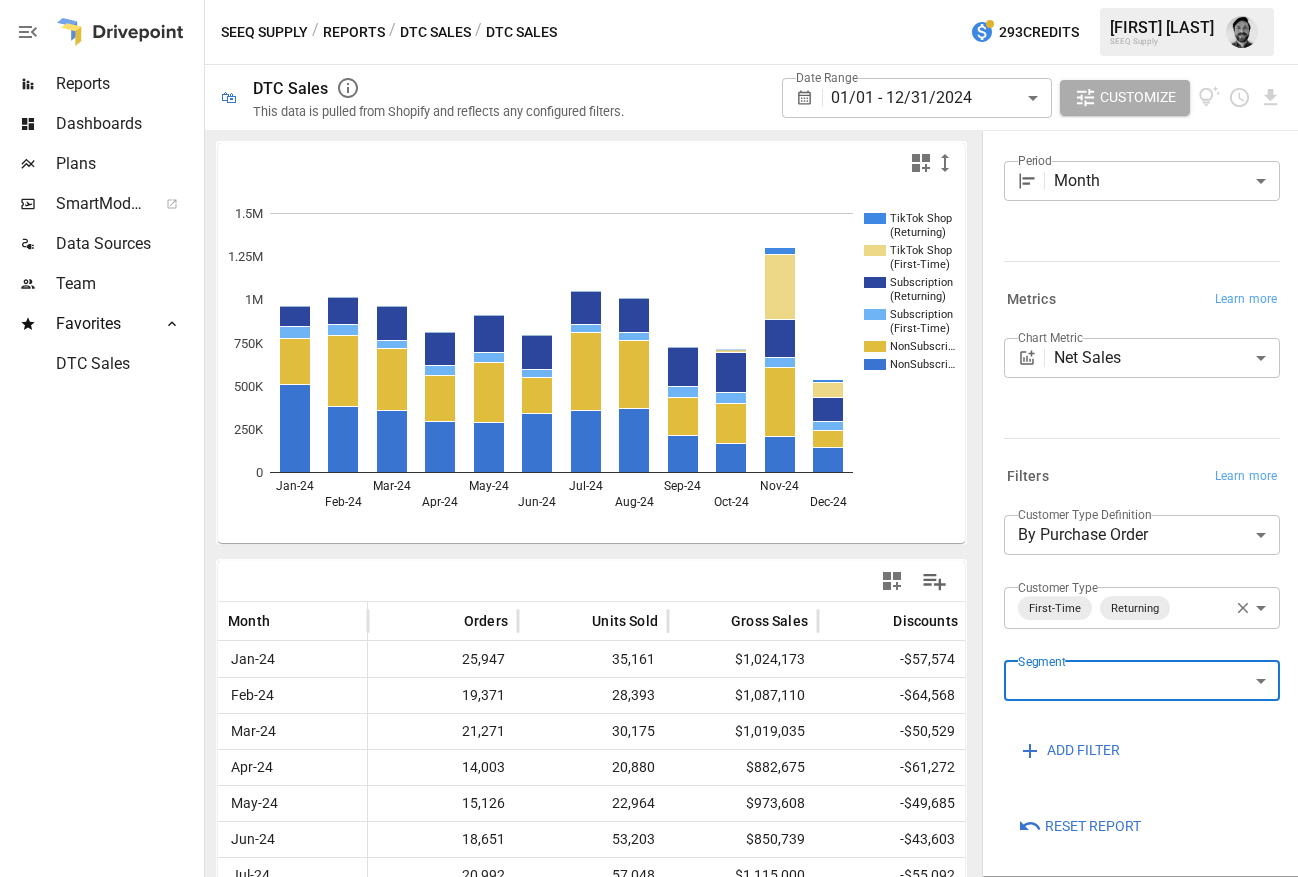scroll, scrollTop: 0, scrollLeft: 0, axis: both 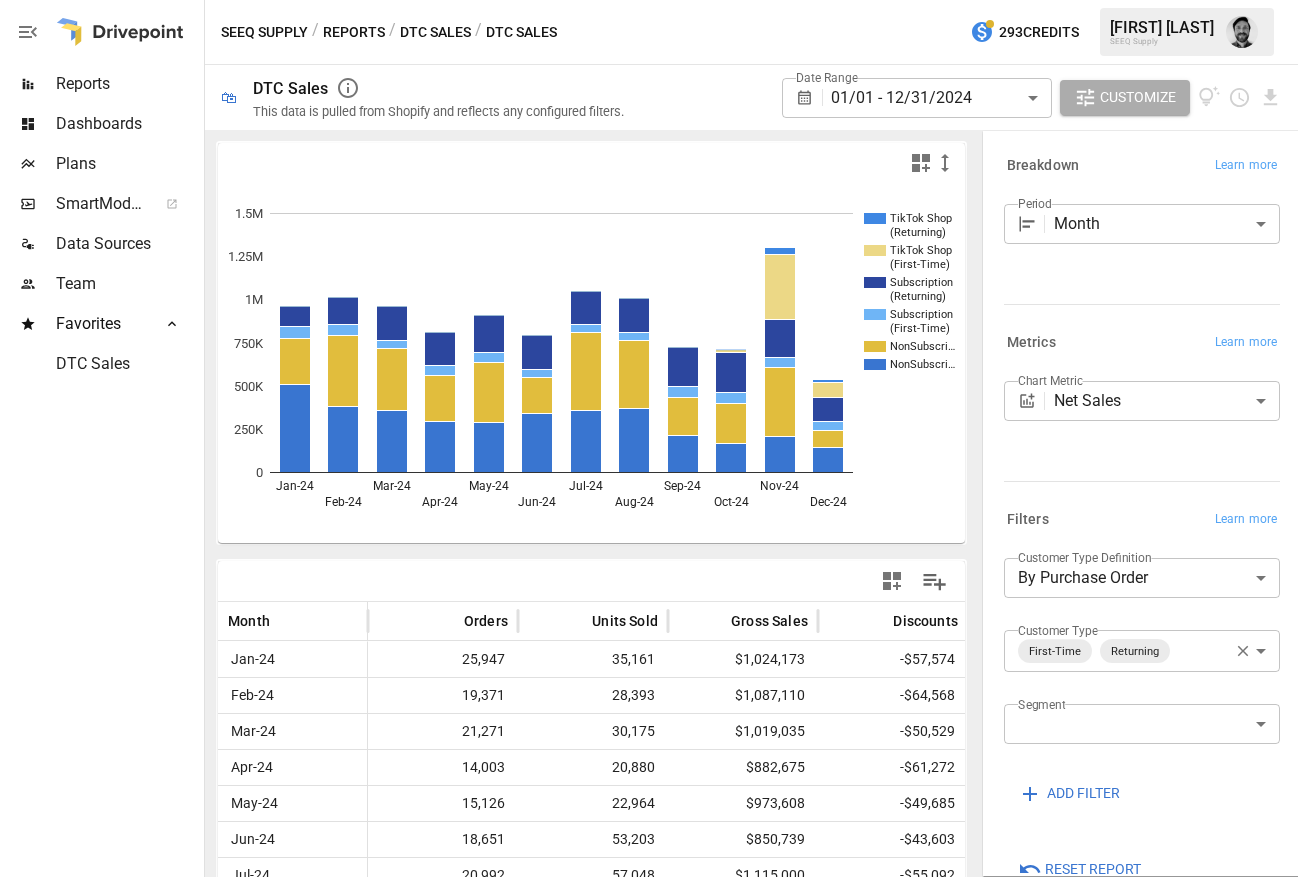click on "Reports" at bounding box center (354, 32) 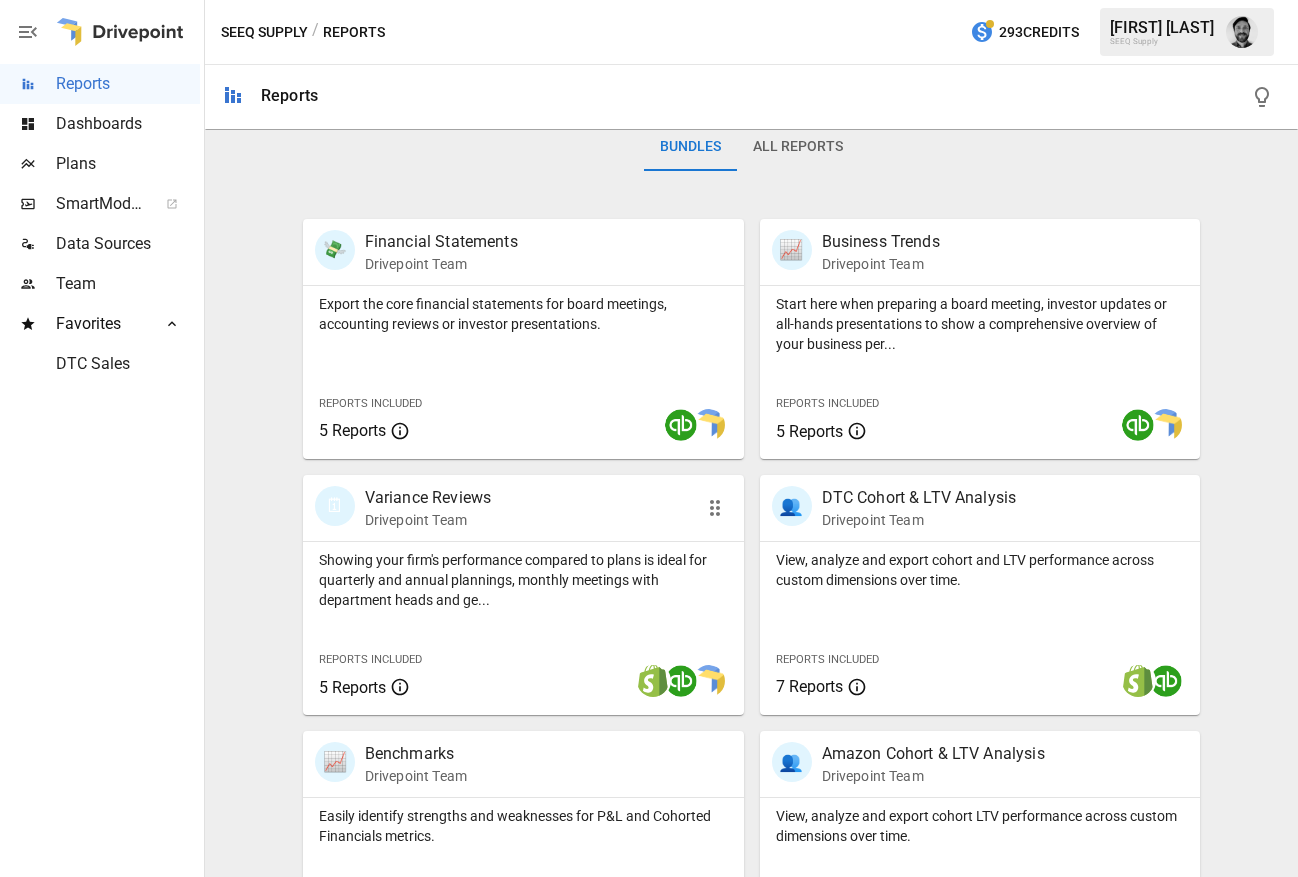 scroll, scrollTop: 673, scrollLeft: 0, axis: vertical 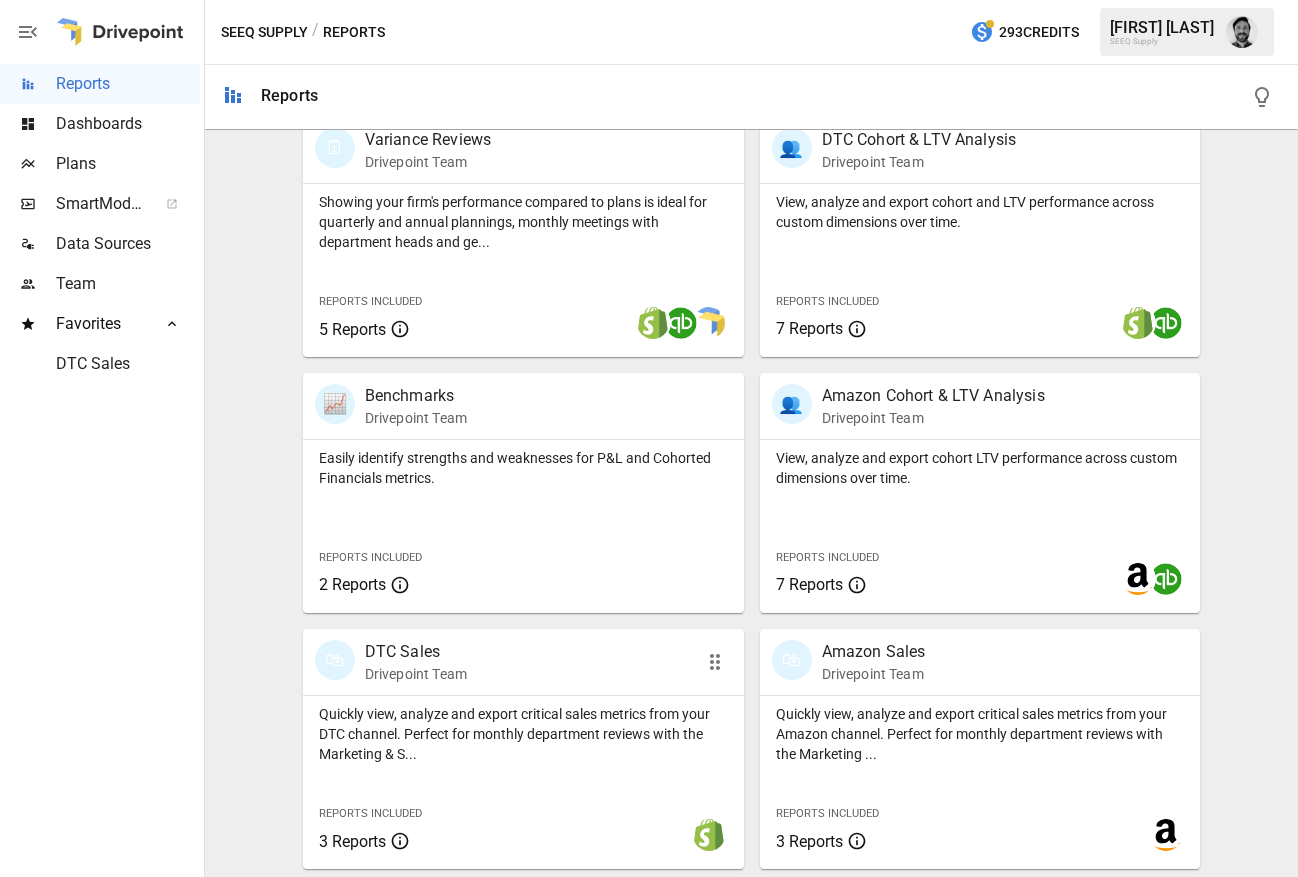 click on "🛍 DTC Sales Drivepoint Team" at bounding box center (523, 662) 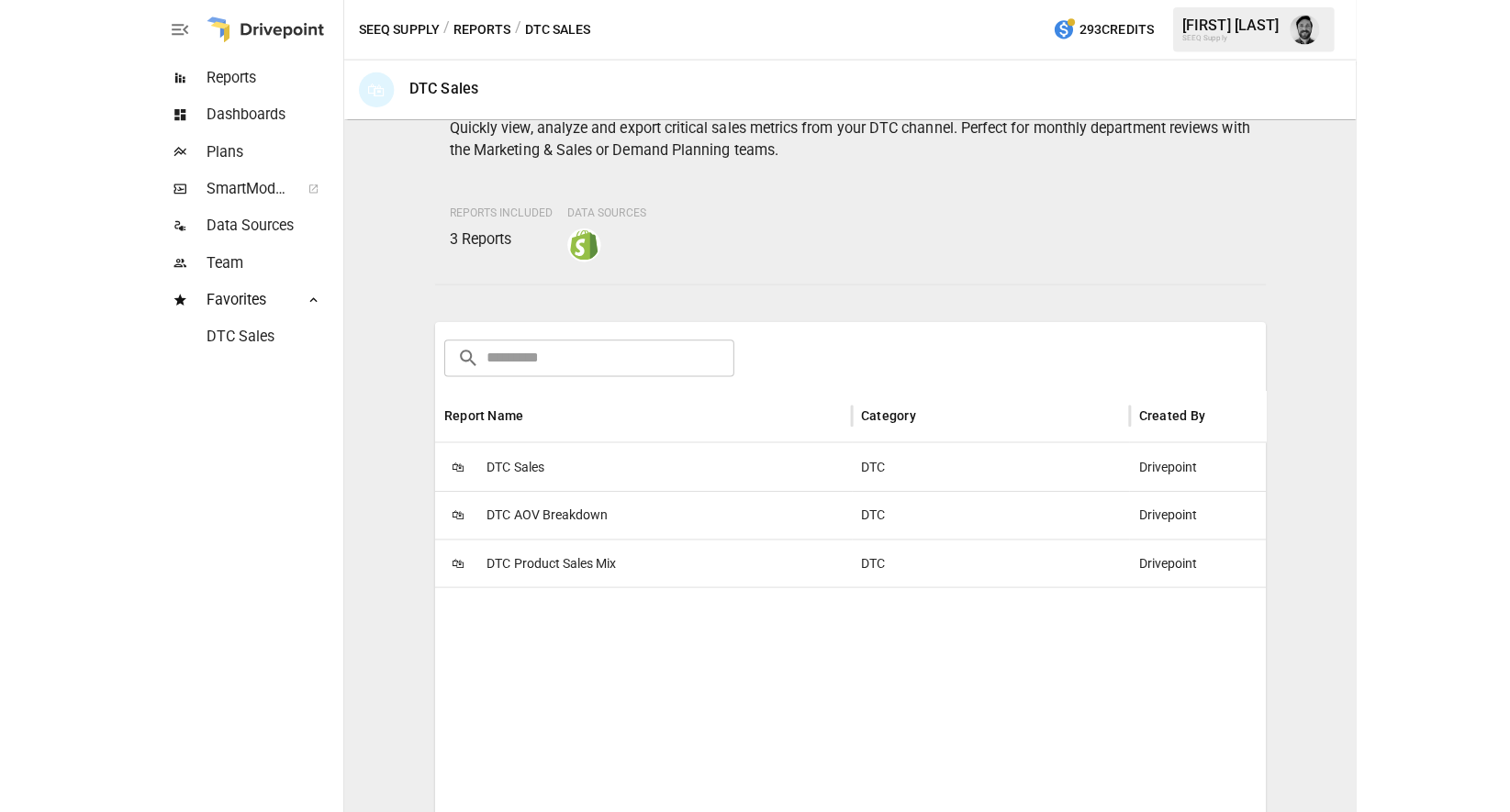 scroll, scrollTop: 104, scrollLeft: 0, axis: vertical 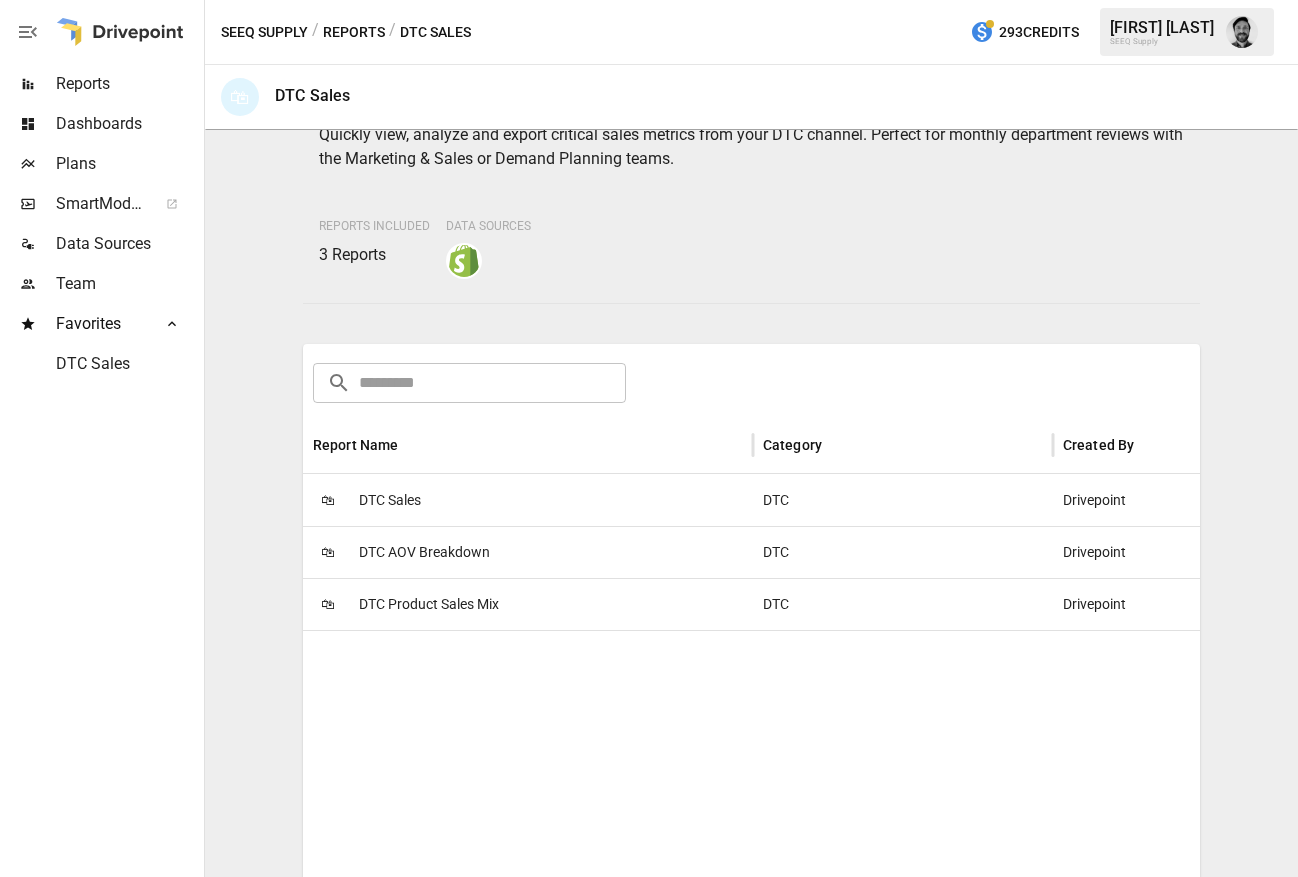 click on "DTC Product Sales Mix" at bounding box center [429, 604] 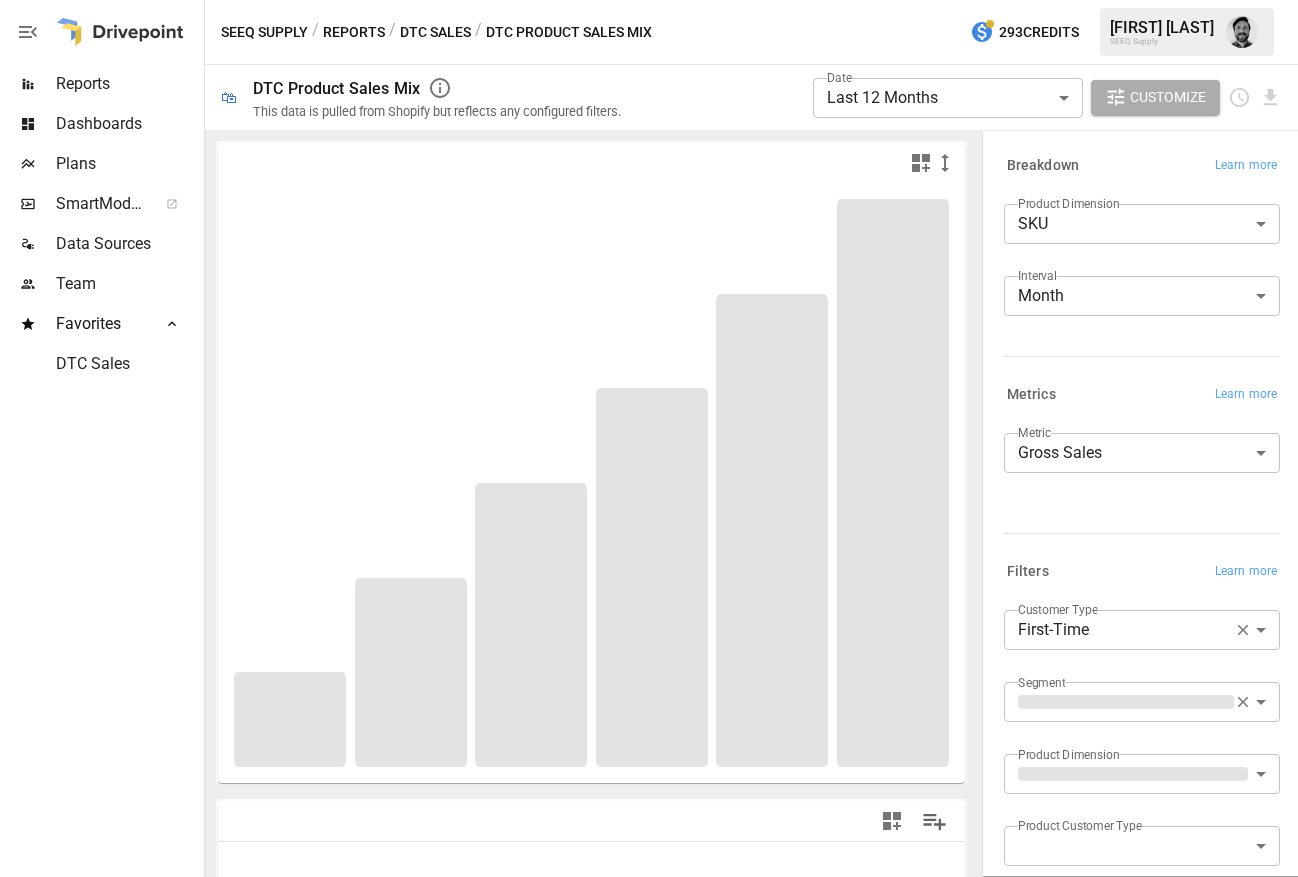 click on "**********" at bounding box center (649, 0) 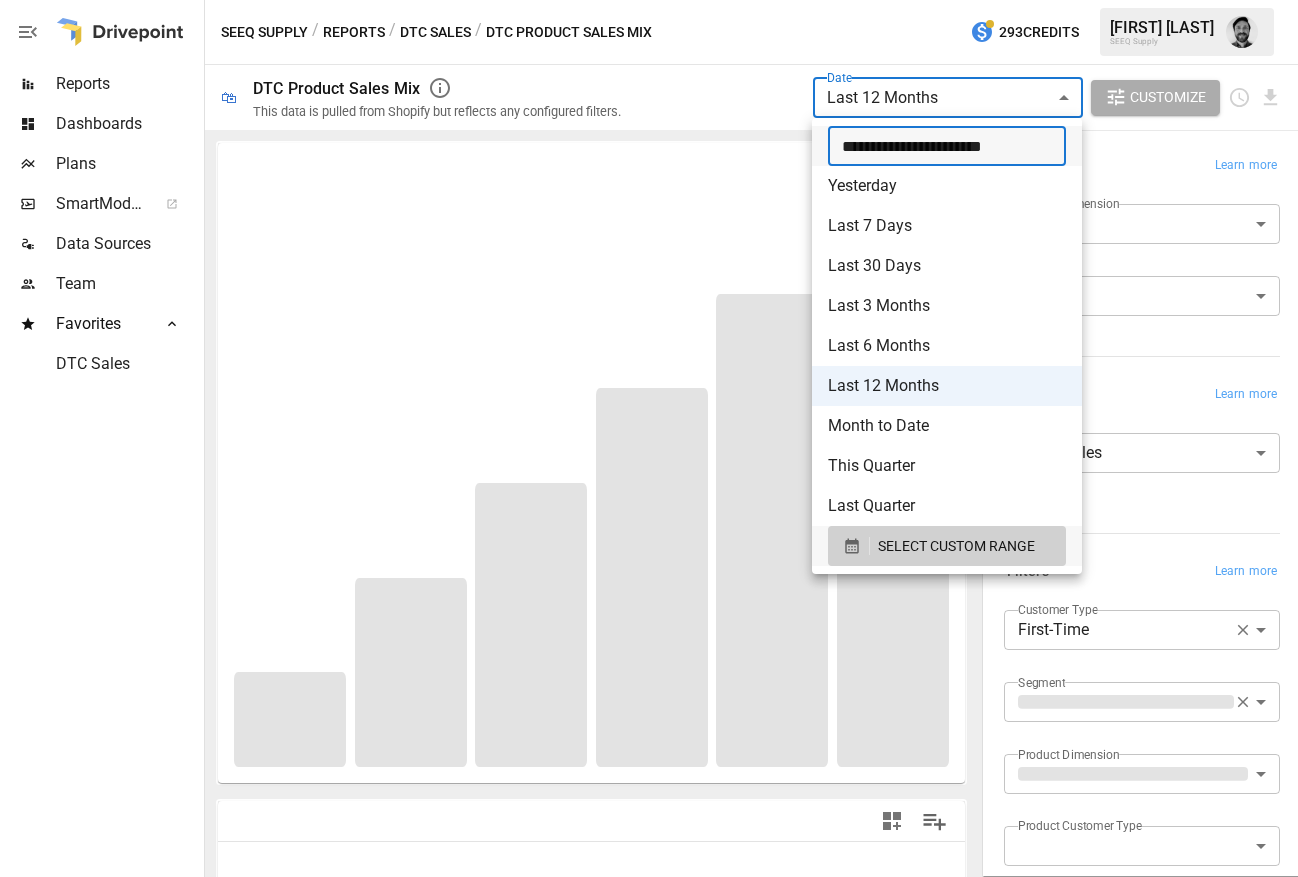click on "**********" at bounding box center (940, 146) 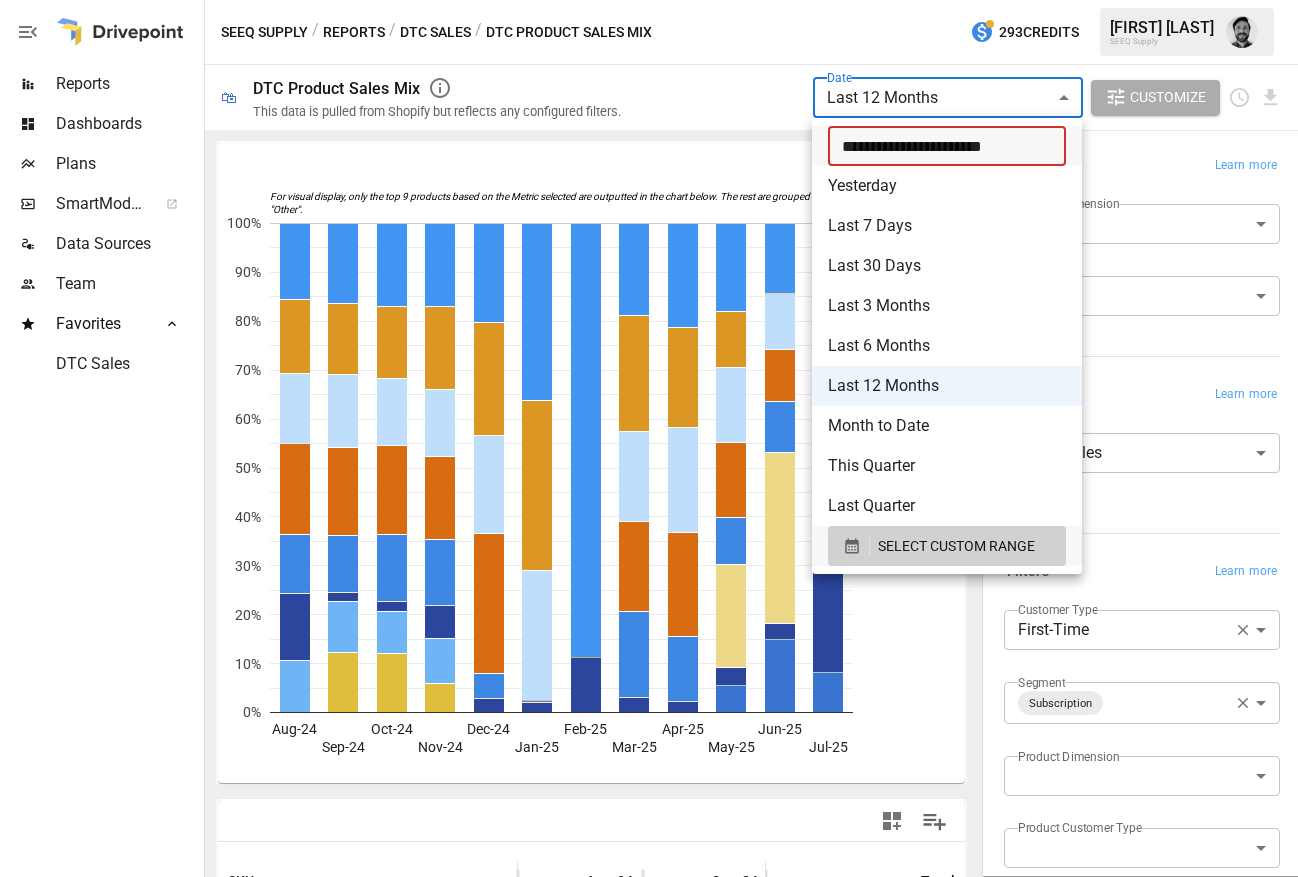 click on "**********" at bounding box center (940, 146) 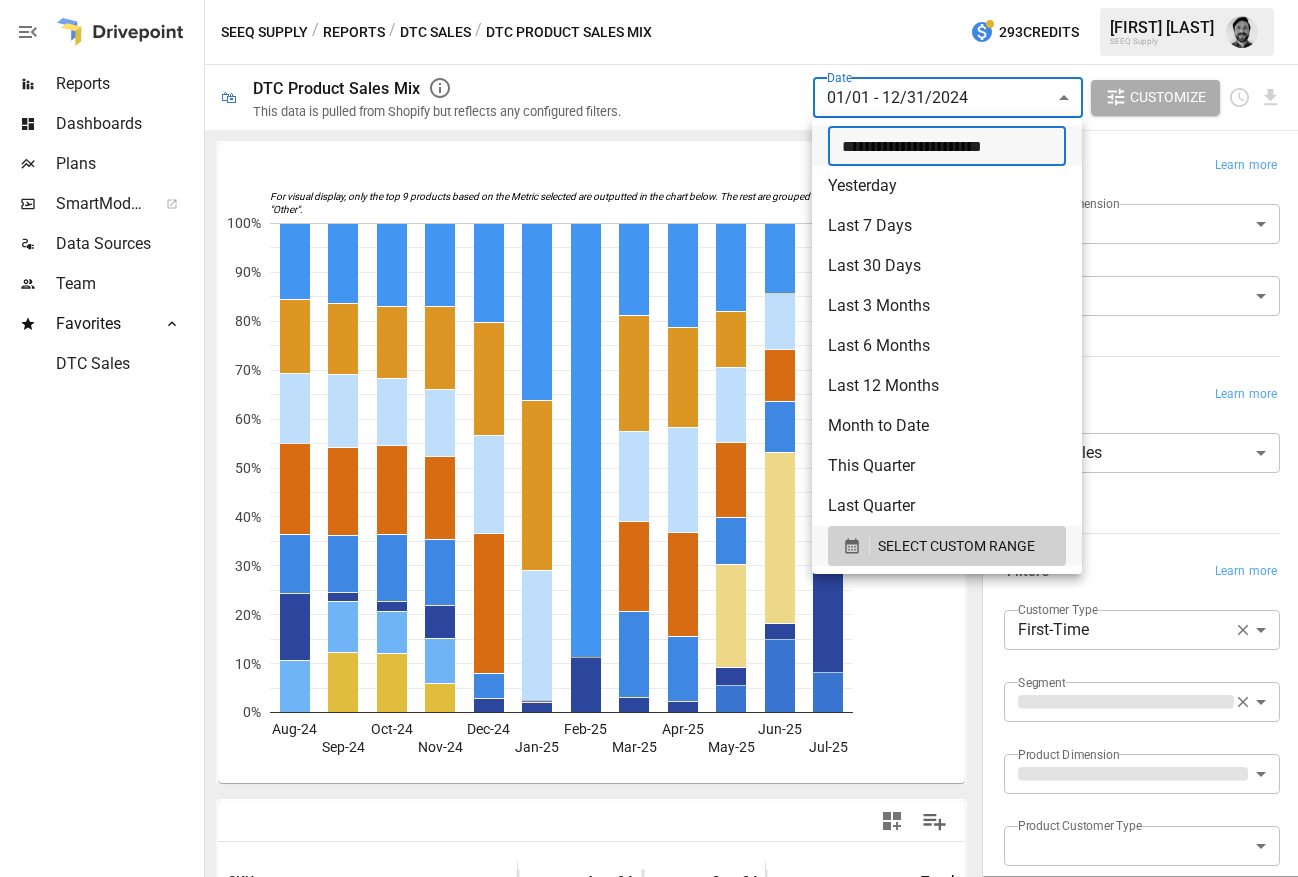 type on "**********" 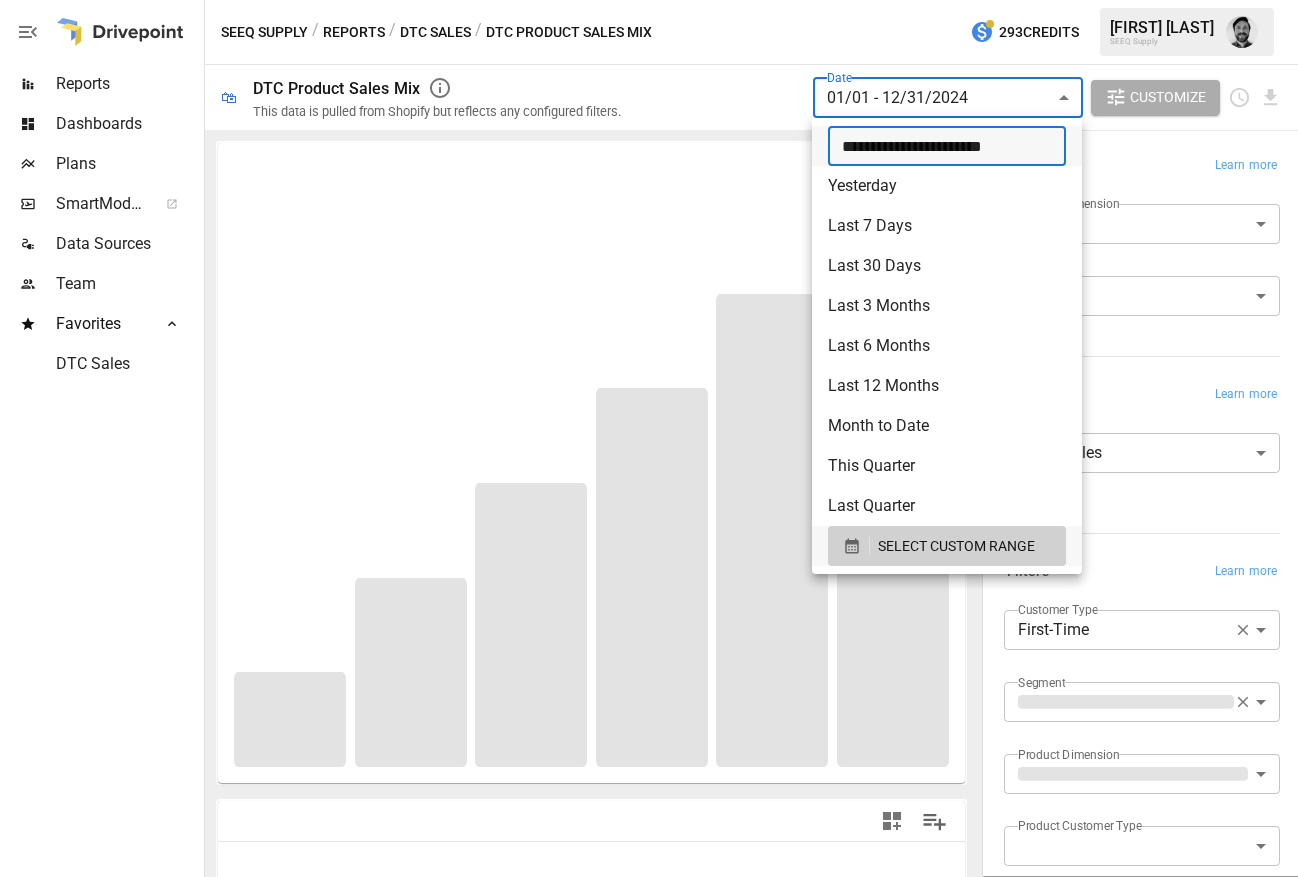 click at bounding box center (649, 438) 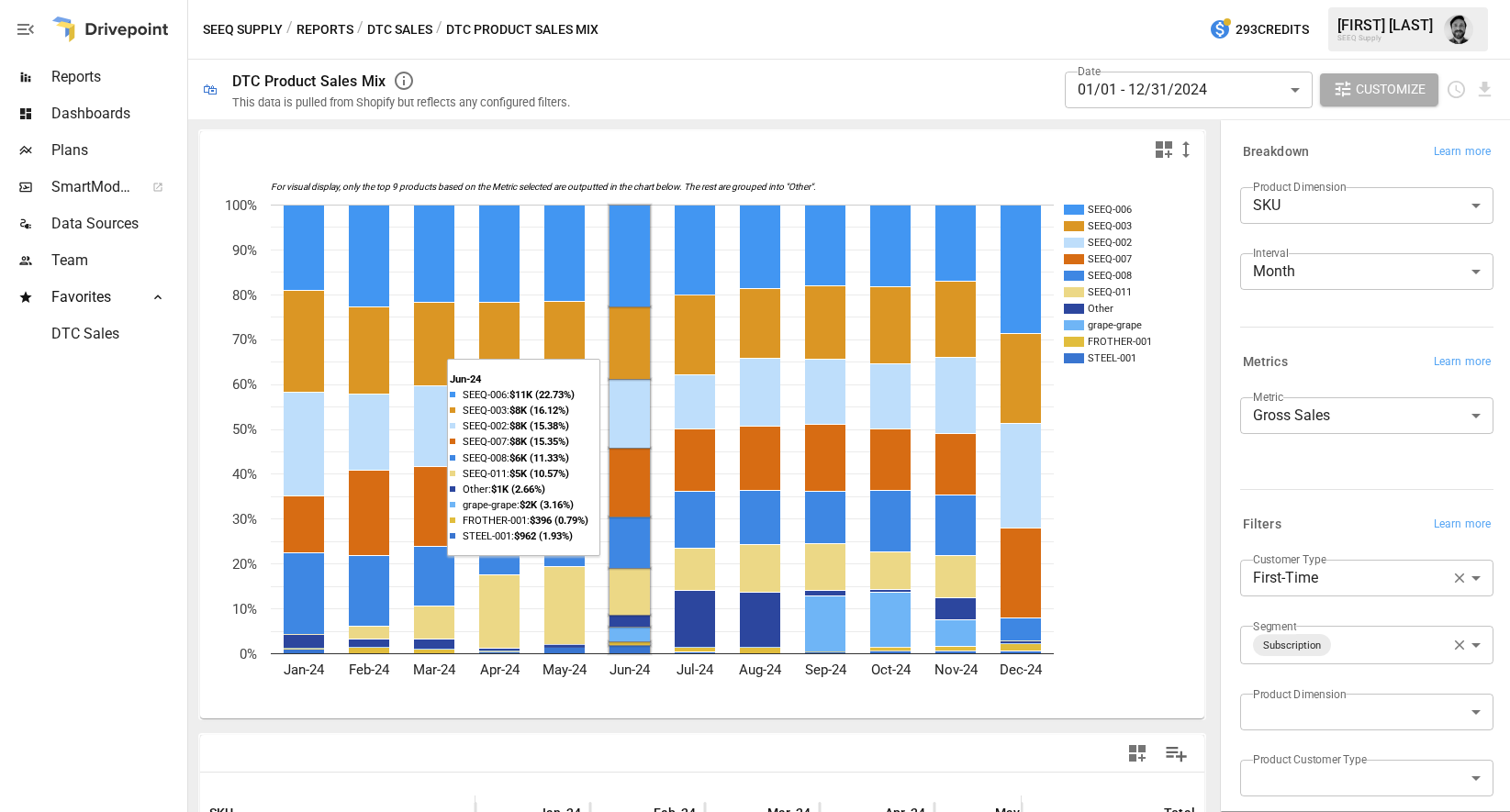 click 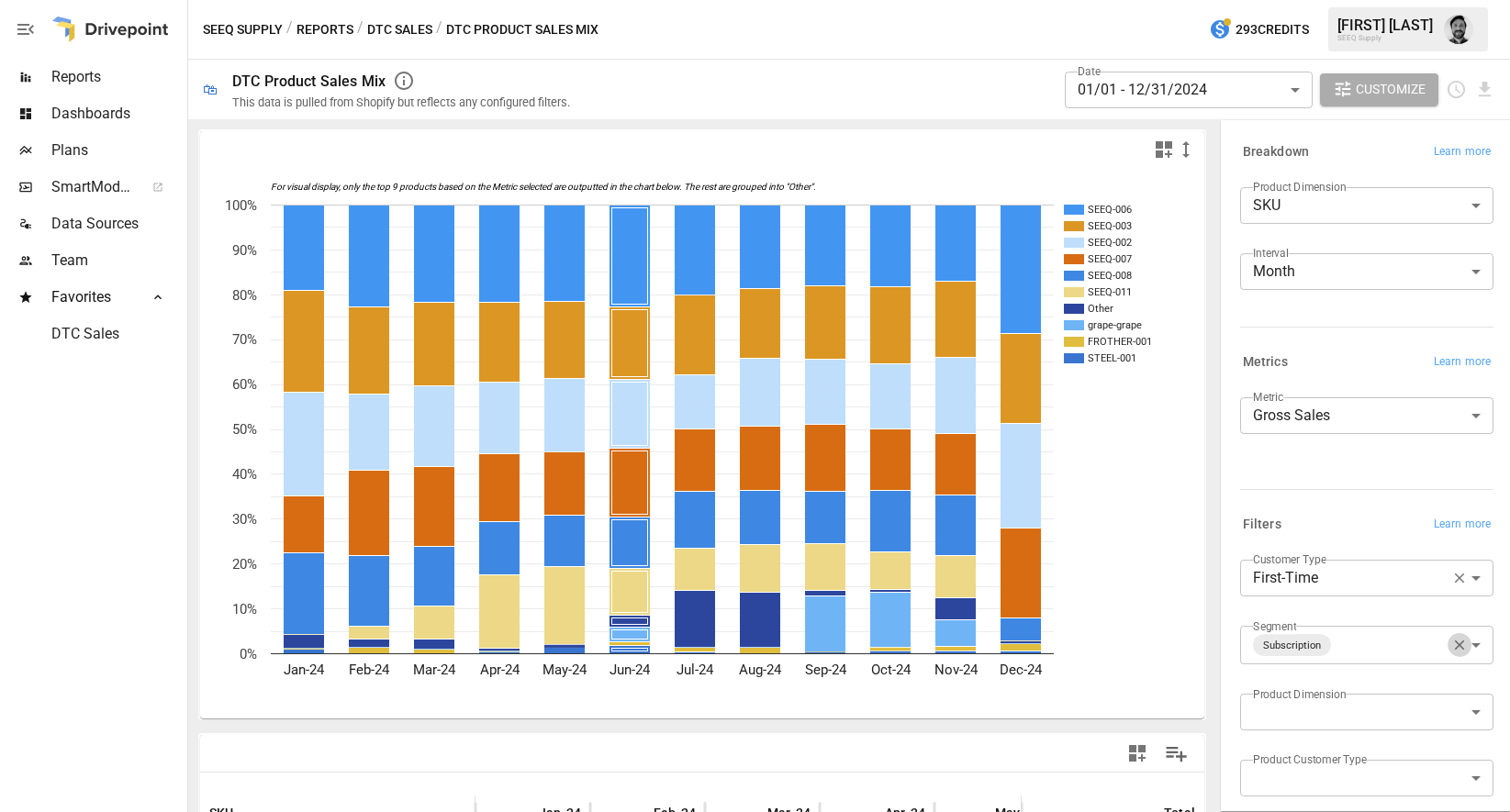 click 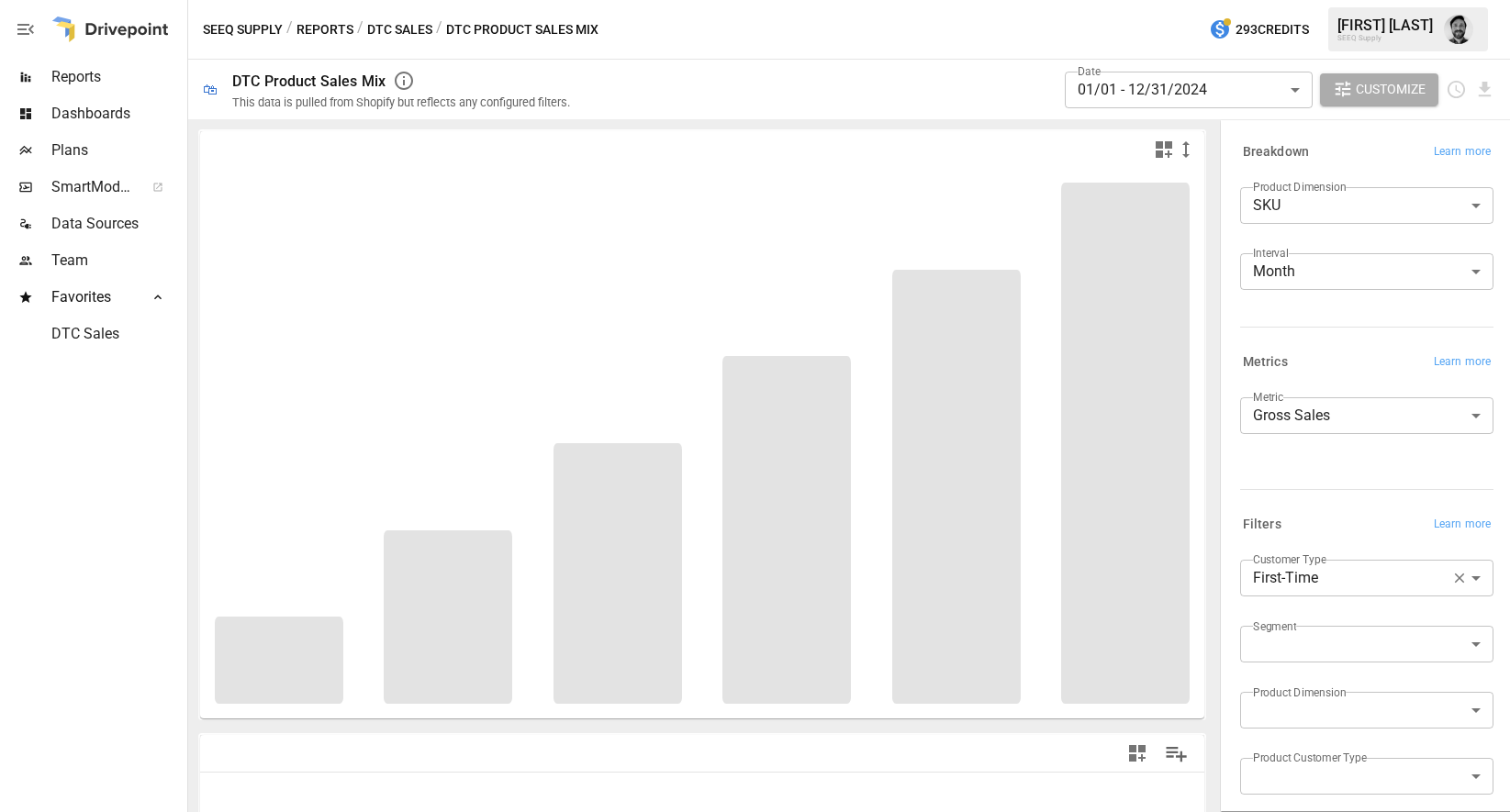 click on "Reports Dashboards Plans SmartModel ™ Data Sources Team Favorites DTC Sales SEEQ Supply / Reports / DTC Sales / DTC Product Sales Mix 293 Credits [FIRST] [LAST] SEEQ Supply 🛍 DTC Product Sales Mix This data is pulled from Shopify but reflects any configured filters. Date 01/01 - 12/31/2024 ****** Customize For visual display, only the top 9 products based on the Metric selected are outputted in the chart below. The rest are grouped into "Other". SEEQ-006 SEEQ-003 SEEQ-002 SEEQ-007 SEEQ-008 SEEQ-011 Other grape-grape FROTHER-001 STEEL-001 Jan-24 Feb-24 Mar-24 Apr-24 May-24 Jun-24 Jul-24 Aug-24 Sep-24 Oct-24 Nov-24 Dec-24 0% 10% 20% 30% 40% 50% 60% 70% 80% 90% 100% ... SKU Jan-24 Feb-24 Mar-24 Apr-24 May-24 Jun-24 Jul-24 Total SEEQ-006 $13,680.94 $13,611.21 $10,345.05 $12,538.26 $12,695.71 $11,337.06 $9,841.21 $144,600.43 SEEQ-003 $16,506.21 $11,546.25 $8,867.19 $10,221.35 $10,205.62 $8,039.41 $8,671.50 $126,398.61 SEEQ-002 $16,710.91 $10,149.36 $8,637.75 $9,213.61 $9,730.98 $7,670.51 $6,005.94 $119,107.60" at bounding box center (755, 0) 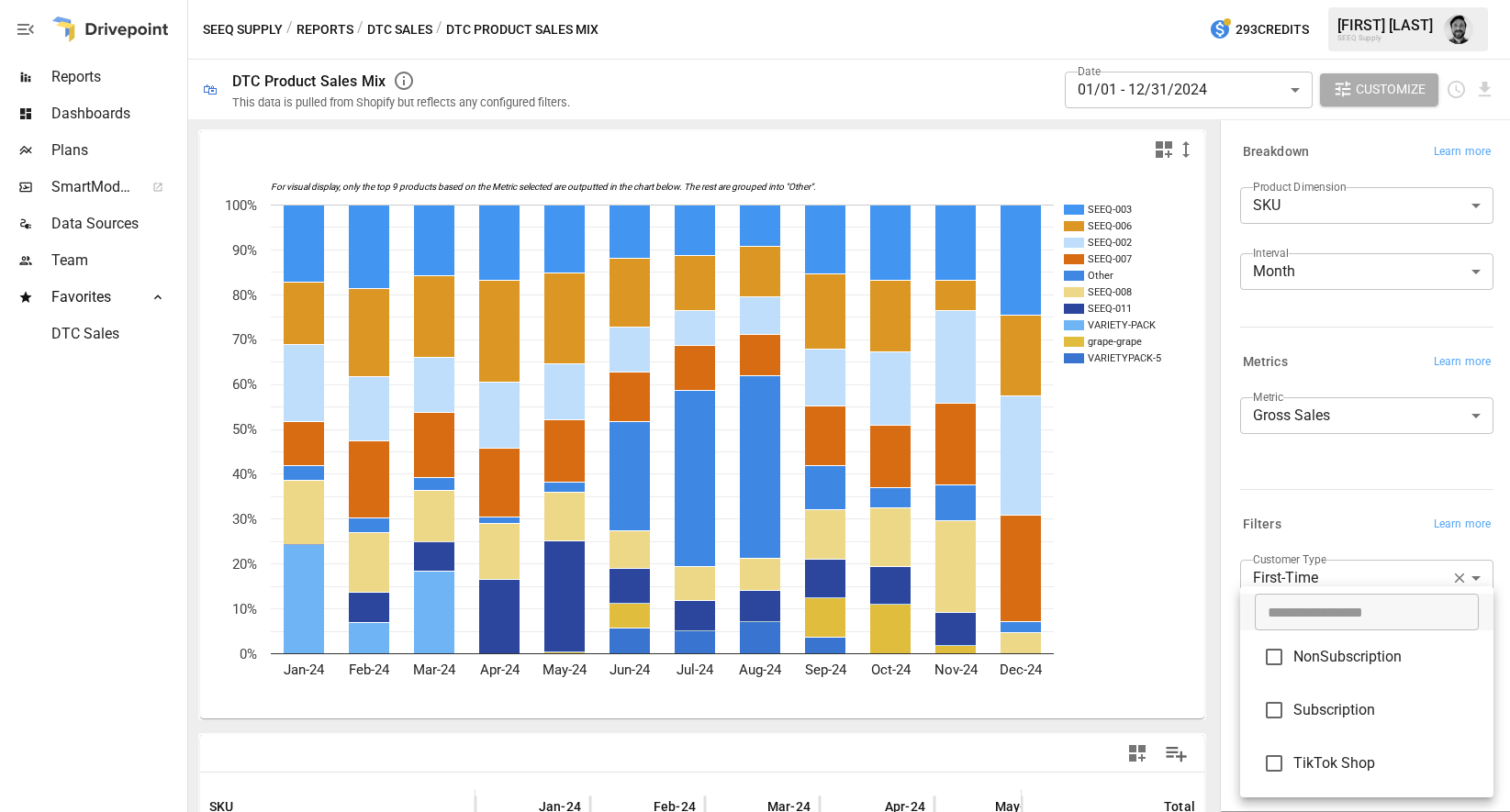 click at bounding box center (755, 406) 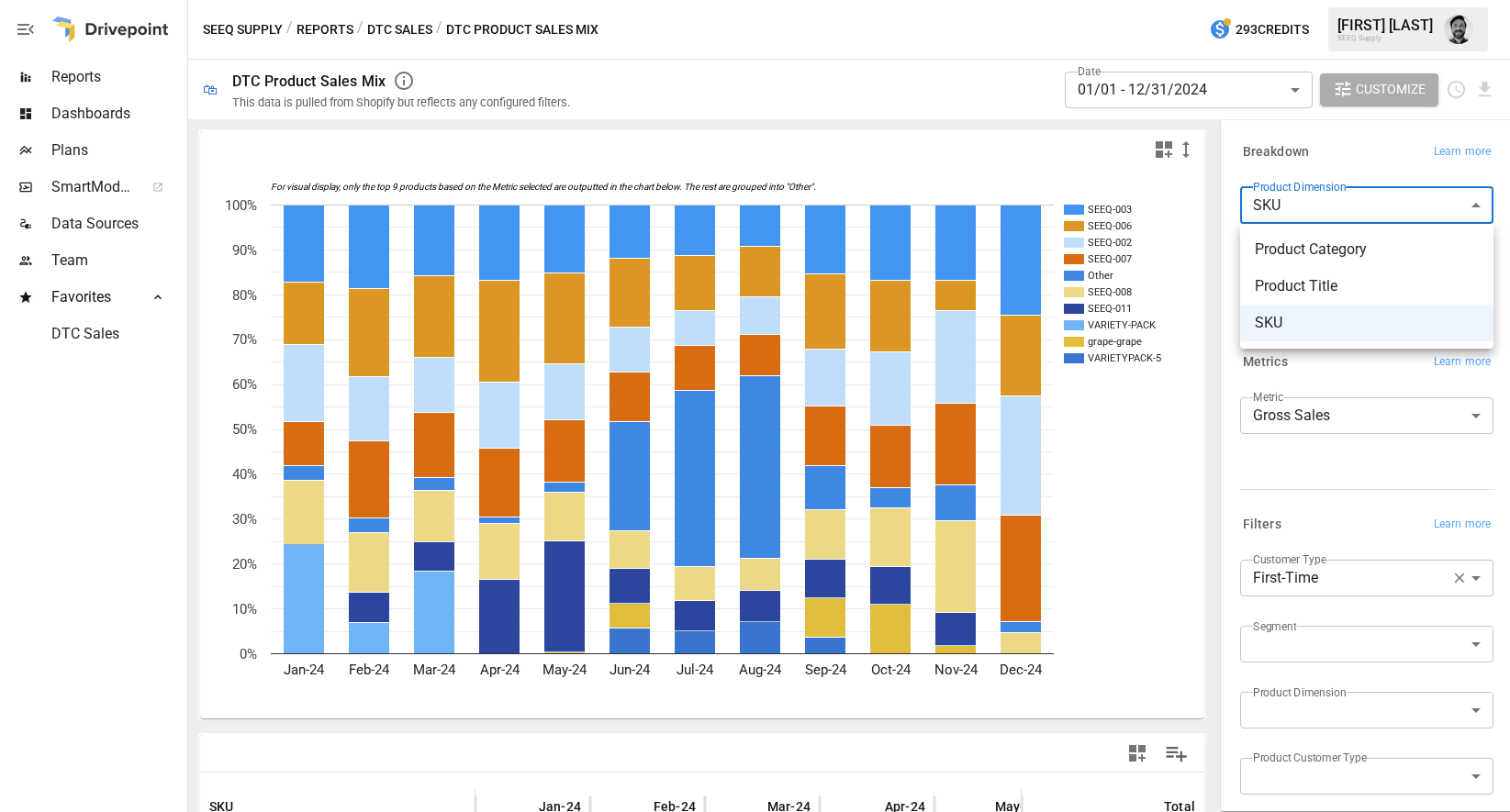 click on "Reports Dashboards Plans SmartModel ™ Data Sources Team Favorites DTC Sales SEEQ Supply / Reports / DTC Sales / DTC Product Sales Mix 293 Credits [FIRST] [LAST] SEEQ Supply 🛍 DTC Product Sales Mix This data is pulled from Shopify but reflects any configured filters. Date 01/01 - 12/31/2024 ****** Customize For visual display, only the top 9 products based on the Metric selected are outputted in the chart below. The rest are grouped into "Other". SEEQ-003 SEEQ-006 SEEQ-002 SEEQ-007 Other SEEQ-008 SEEQ-011 VARIETY-PACK grape-grape VARIETYPACK-5 Jan-24 Feb-24 Mar-24 Apr-24 May-24 Jun-24 Jul-24 Aug-24 Sep-24 Oct-24 Nov-24 Dec-24 0% 10% 20% 30% 40% 50% 60% 70% 80% 90% 100% VARIETYPACK-5 SKU Jan-24 Feb-24 Mar-24 Apr-24 May-24 Jun-24 Jul-24 Total SEEQ-003 $105,676.39 $87,669.33 $67,859.97 $63,449.54 $56,005.44 $49,070.29 $49,027.53 $818,790.14 SEEQ-006 $85,529.97 $92,973.57 $77,855.94 $85,357.10 $75,591.73 $63,885.38 $53,076.60 $790,061.55 SEEQ-002 $105,829.35 $67,331.65 $53,138.70 $56,235.68 $46,577.79 $43.96" at bounding box center [755, 0] 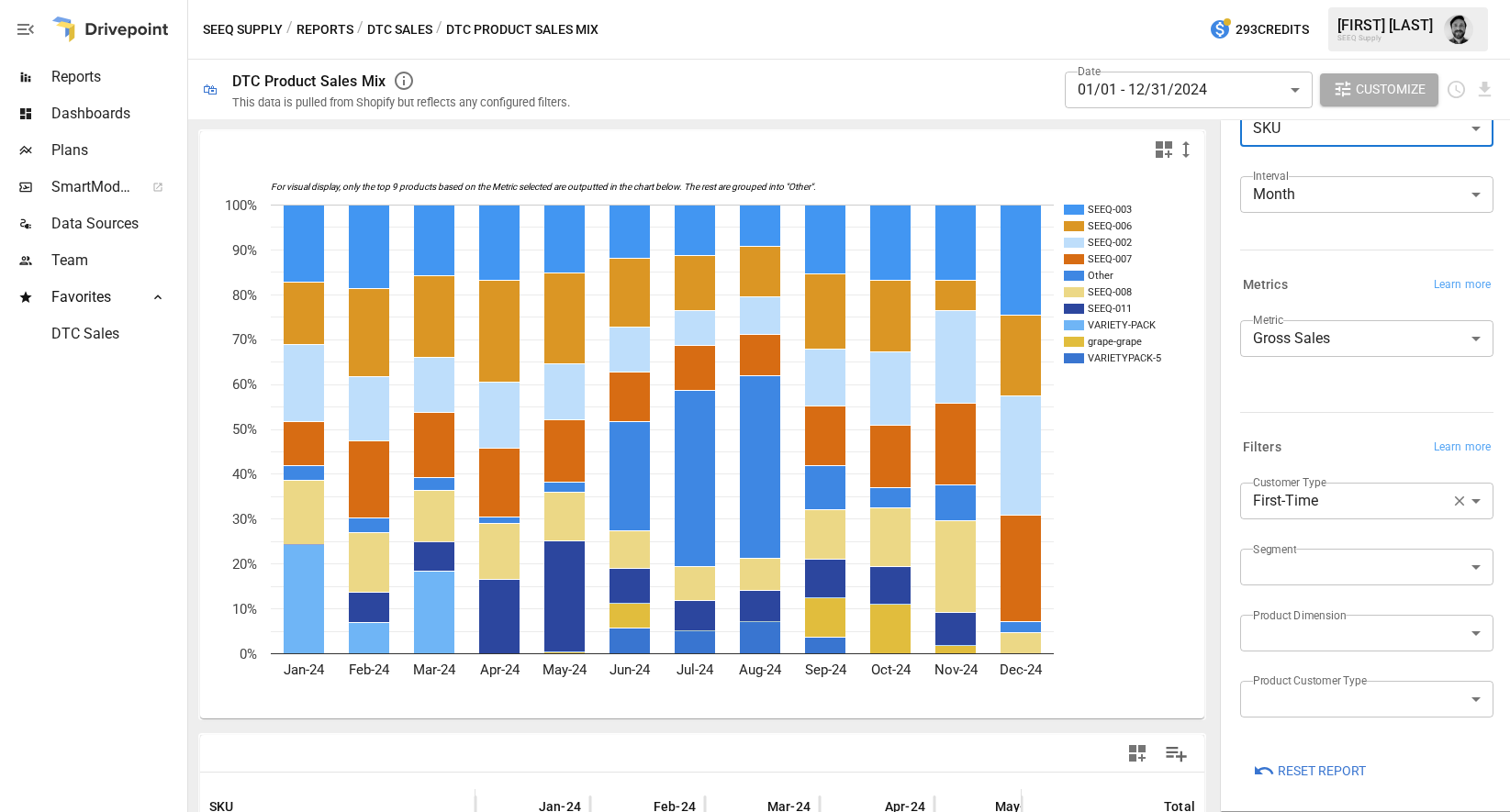 scroll, scrollTop: 83, scrollLeft: 0, axis: vertical 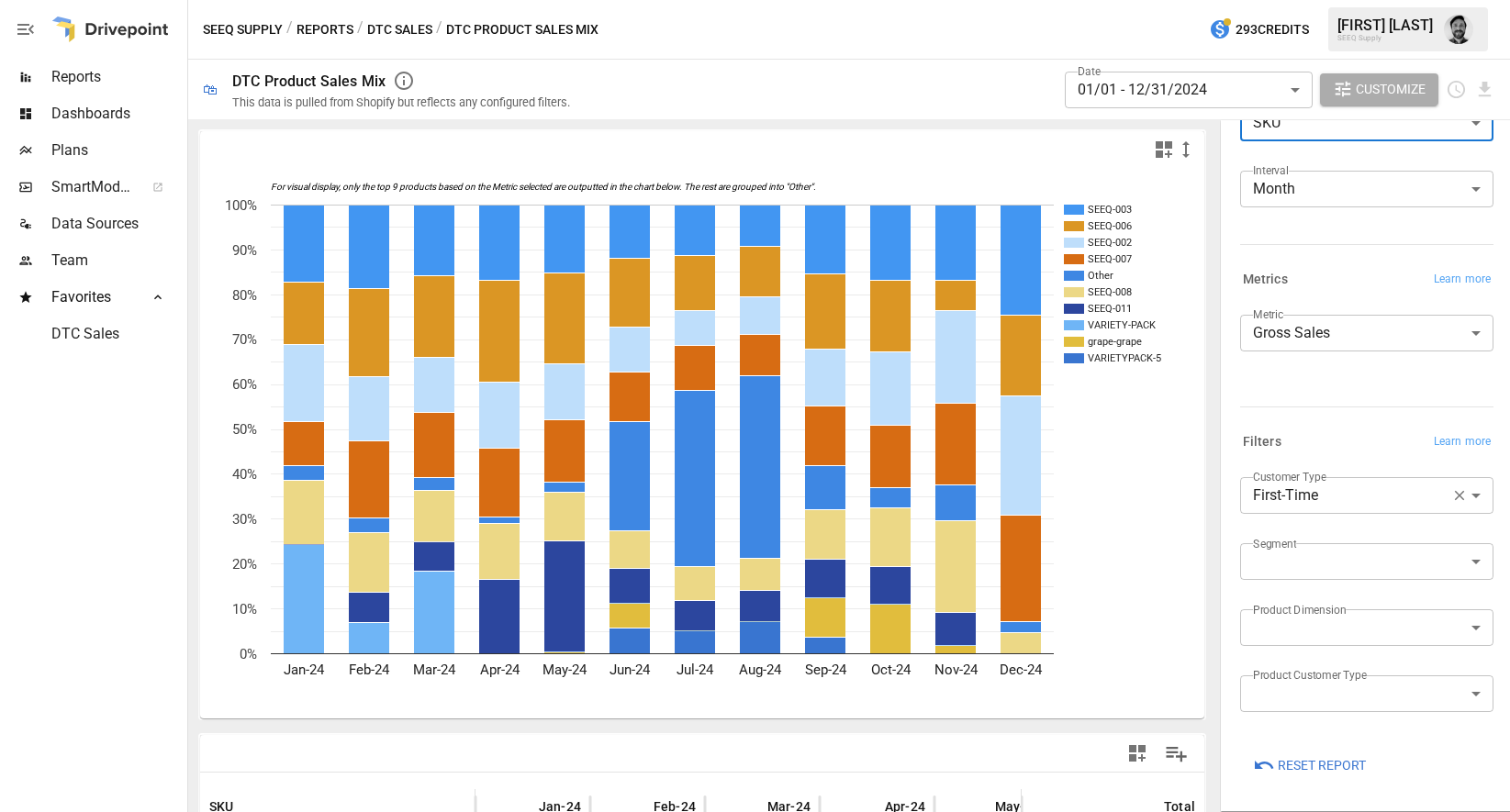 click on "Reports Dashboards Plans SmartModel ™ Data Sources Team Favorites DTC Sales SEEQ Supply / Reports / DTC Sales / DTC Product Sales Mix 293 Credits [FIRST] [LAST] SEEQ Supply 🛍 DTC Product Sales Mix This data is pulled from Shopify but reflects any configured filters. Date 01/01 - 12/31/2024 ****** Customize For visual display, only the top 9 products based on the Metric selected are outputted in the chart below. The rest are grouped into "Other". SEEQ-003 SEEQ-006 SEEQ-002 SEEQ-007 Other SEEQ-008 SEEQ-011 VARIETY-PACK grape-grape VARIETYPACK-5 Jan-24 Feb-24 Mar-24 Apr-24 May-24 Jun-24 Jul-24 Aug-24 Sep-24 Oct-24 Nov-24 Dec-24 0% 10% 20% 30% 40% 50% 60% 70% 80% 90% 100% VARIETYPACK-5 SKU Jan-24 Feb-24 Mar-24 Apr-24 May-24 Jun-24 Jul-24 Total SEEQ-003 $105,676.39 $87,669.33 $67,859.97 $63,449.54 $56,005.44 $49,070.29 $49,027.53 $818,790.14 SEEQ-006 $85,529.97 $92,973.57 $77,855.94 $85,357.10 $75,591.73 $63,885.38 $53,076.60 $790,061.55 SEEQ-002 $105,829.35 $67,331.65 $53,138.70 $56,235.68 $46,577.79 $43.96" at bounding box center [755, 0] 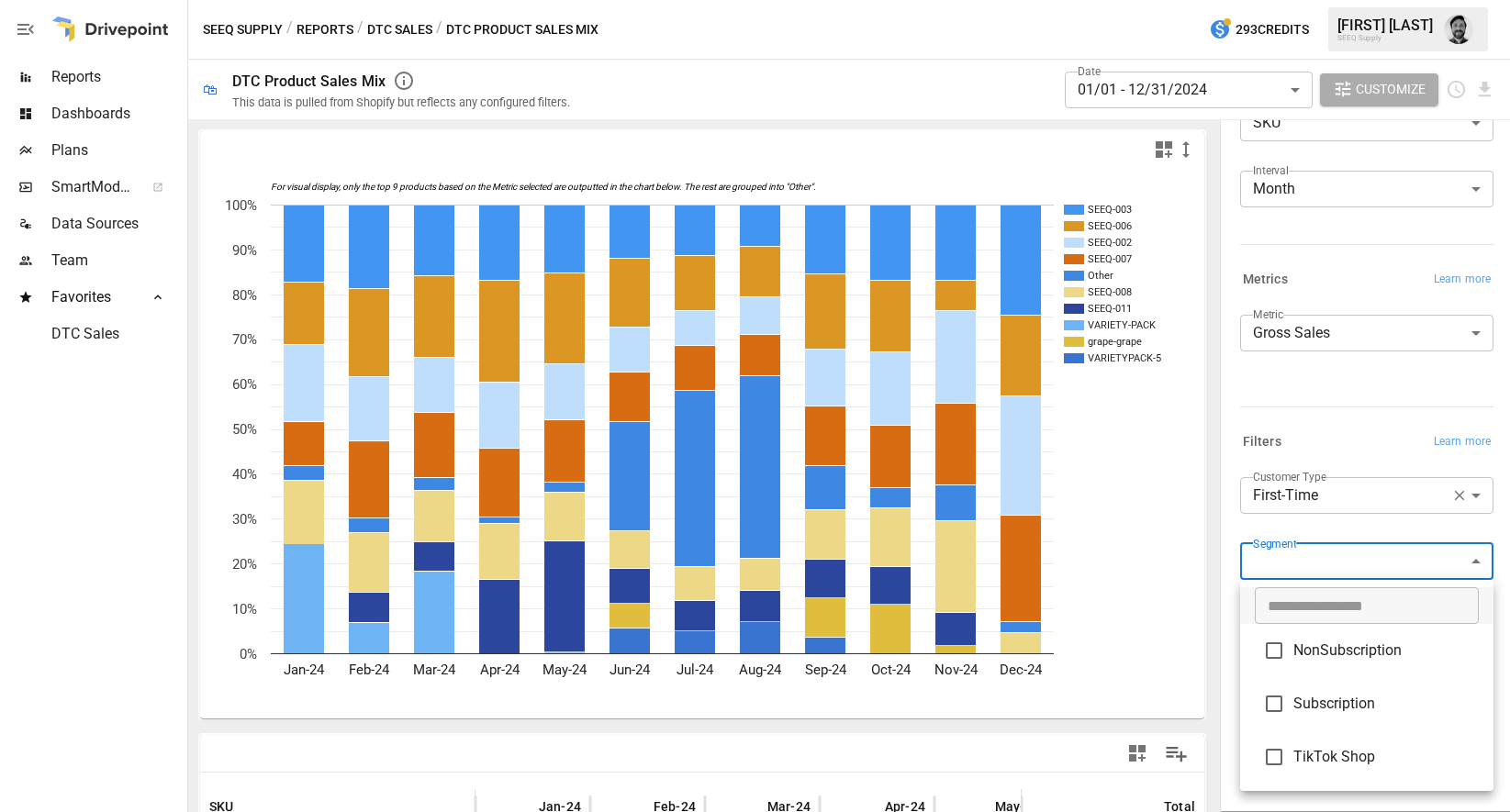 click at bounding box center (755, 406) 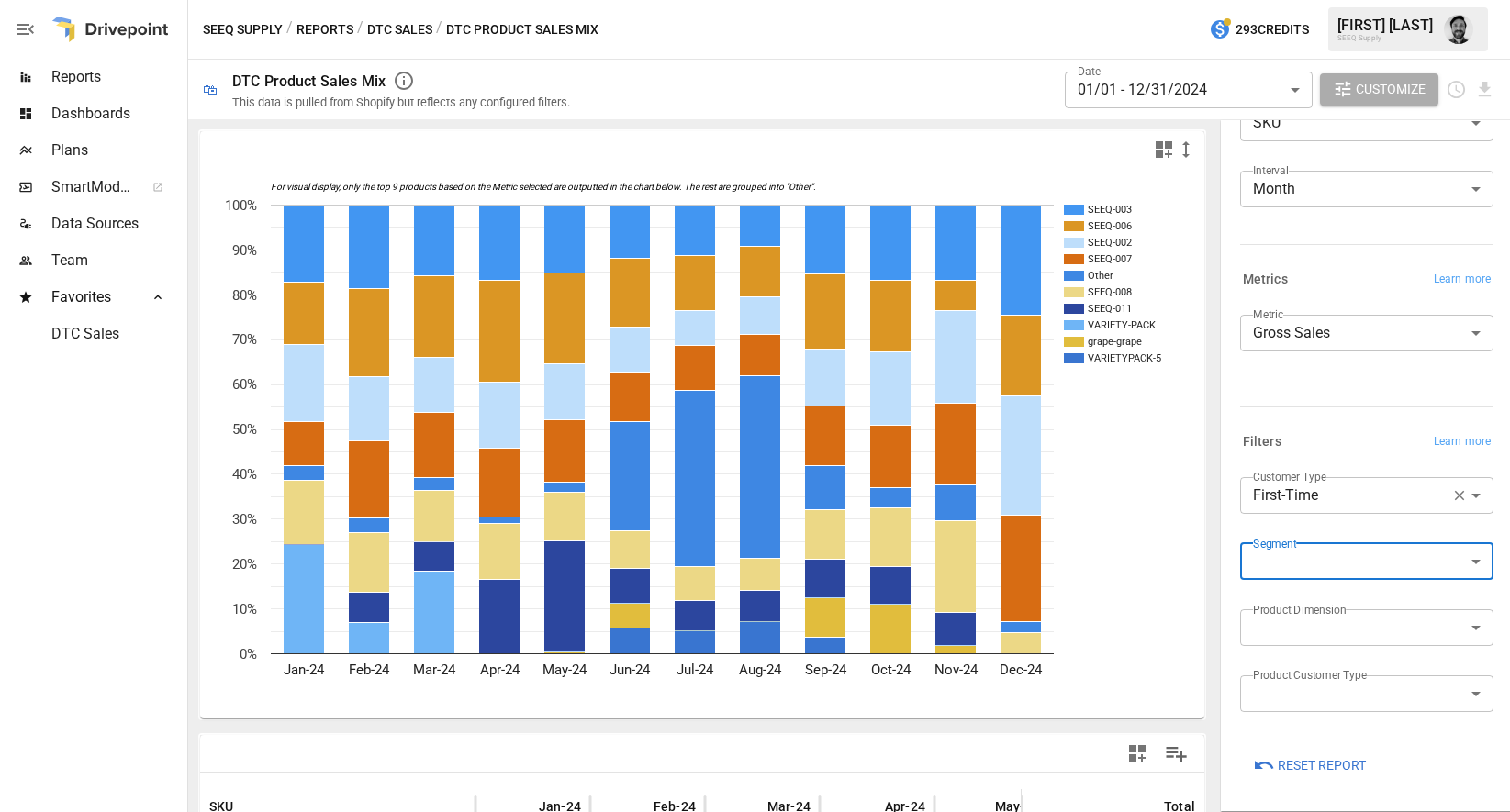 click on "Reports Dashboards Plans SmartModel ™ Data Sources Team Favorites DTC Sales SEEQ Supply / Reports / DTC Sales / DTC Product Sales Mix 293 Credits [FIRST] [LAST] SEEQ Supply 🛍 DTC Product Sales Mix This data is pulled from Shopify but reflects any configured filters. Date 01/01 - 12/31/2024 ****** Customize For visual display, only the top 9 products based on the Metric selected are outputted in the chart below. The rest are grouped into "Other". SEEQ-003 SEEQ-006 SEEQ-002 SEEQ-007 Other SEEQ-008 SEEQ-011 VARIETY-PACK grape-grape VARIETYPACK-5 Jan-24 Feb-24 Mar-24 Apr-24 May-24 Jun-24 Jul-24 Aug-24 Sep-24 Oct-24 Nov-24 Dec-24 0% 10% 20% 30% 40% 50% 60% 70% 80% 90% 100% VARIETYPACK-5 SKU Jan-24 Feb-24 Mar-24 Apr-24 May-24 Jun-24 Jul-24 Total SEEQ-003 $105,676.39 $87,669.33 $67,859.97 $63,449.54 $56,005.44 $49,070.29 $49,027.53 $818,790.14 SEEQ-006 $85,529.97 $92,973.57 $77,855.94 $85,357.10 $75,591.73 $63,885.38 $53,076.60 $790,061.55 SEEQ-002 $105,829.35 $67,331.65 $53,138.70 $56,235.68 $46,577.79 $43.96" at bounding box center [755, 0] 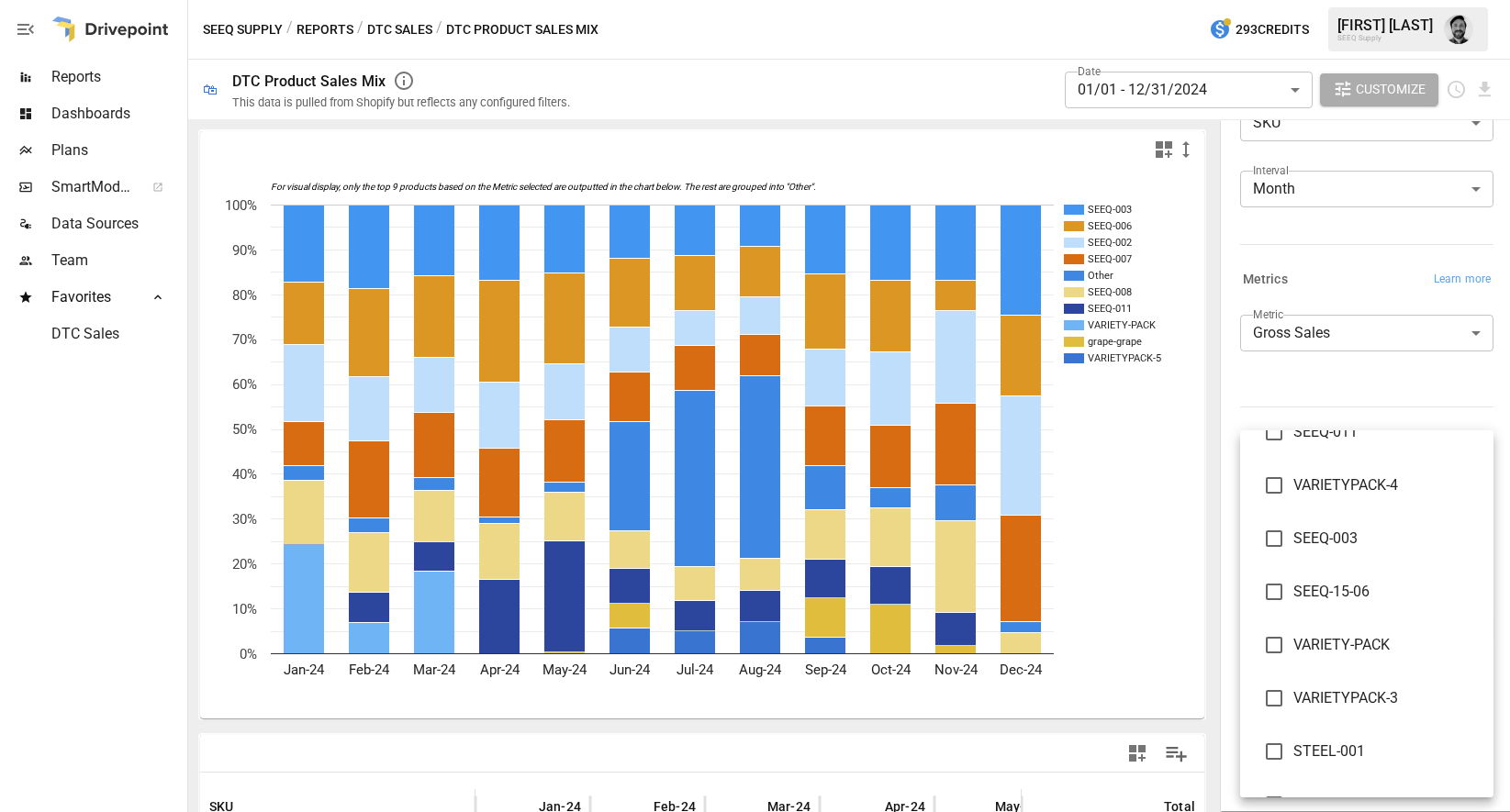 scroll, scrollTop: 0, scrollLeft: 0, axis: both 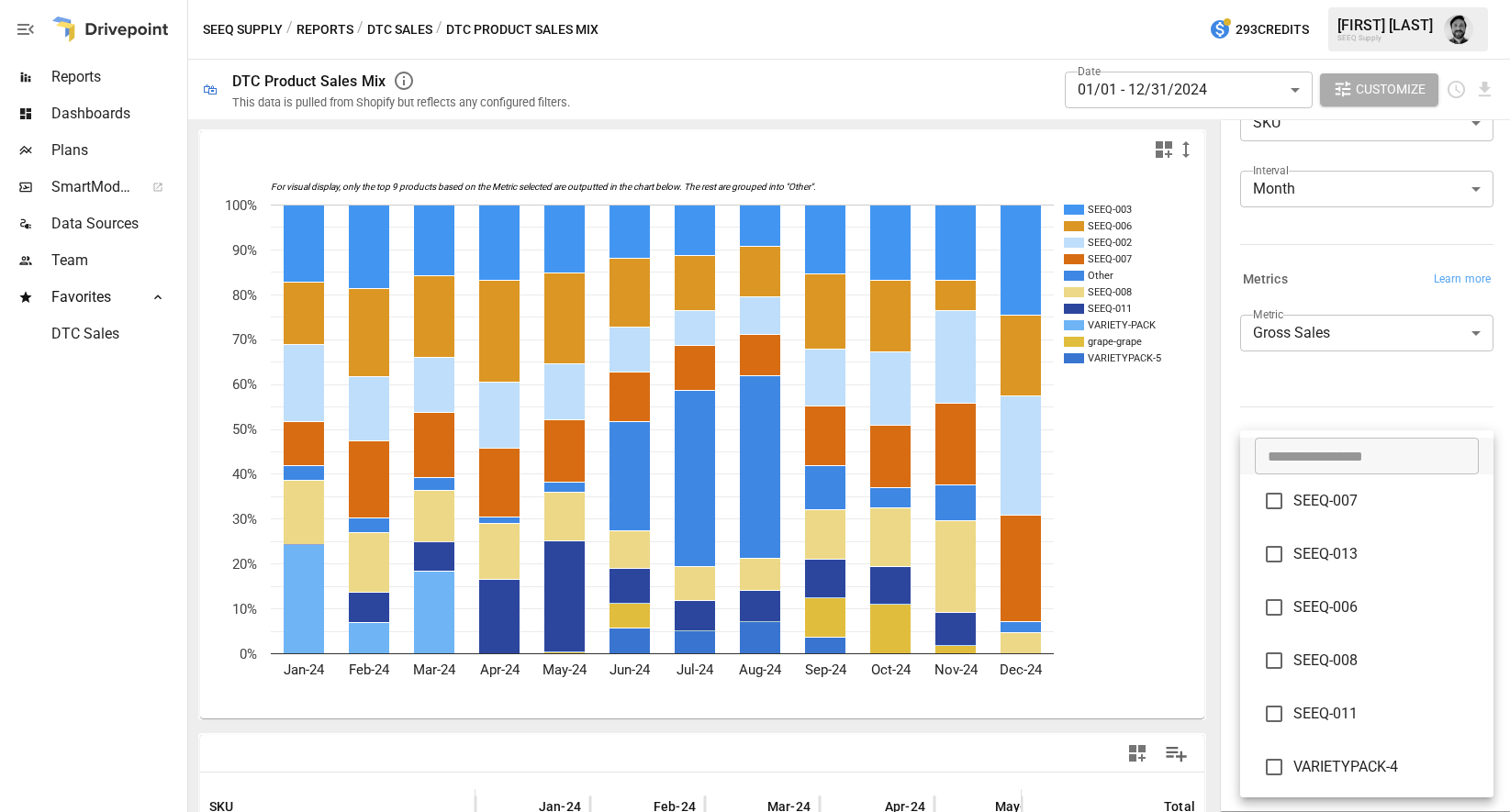 click at bounding box center [755, 406] 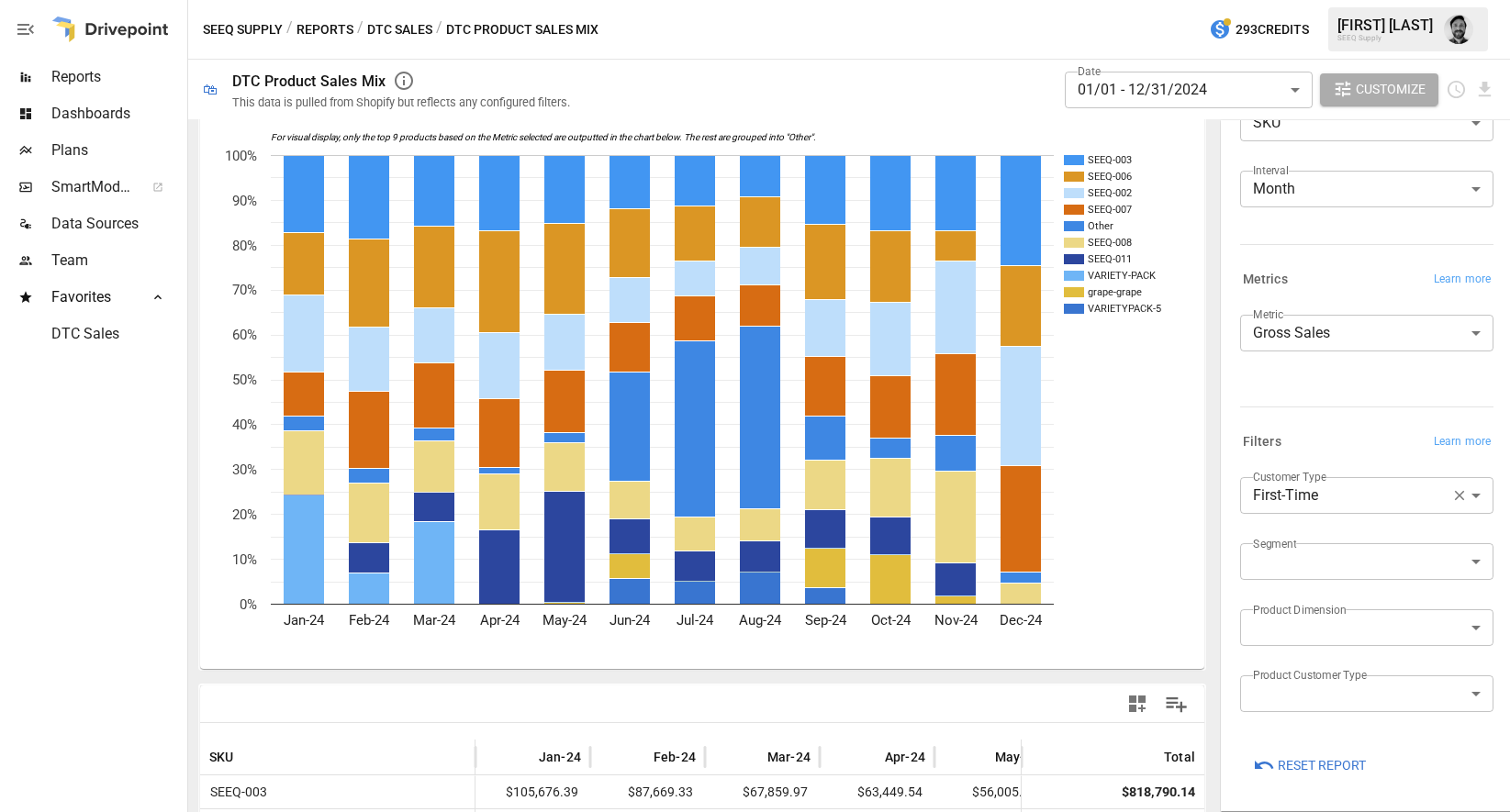 scroll, scrollTop: 46, scrollLeft: 0, axis: vertical 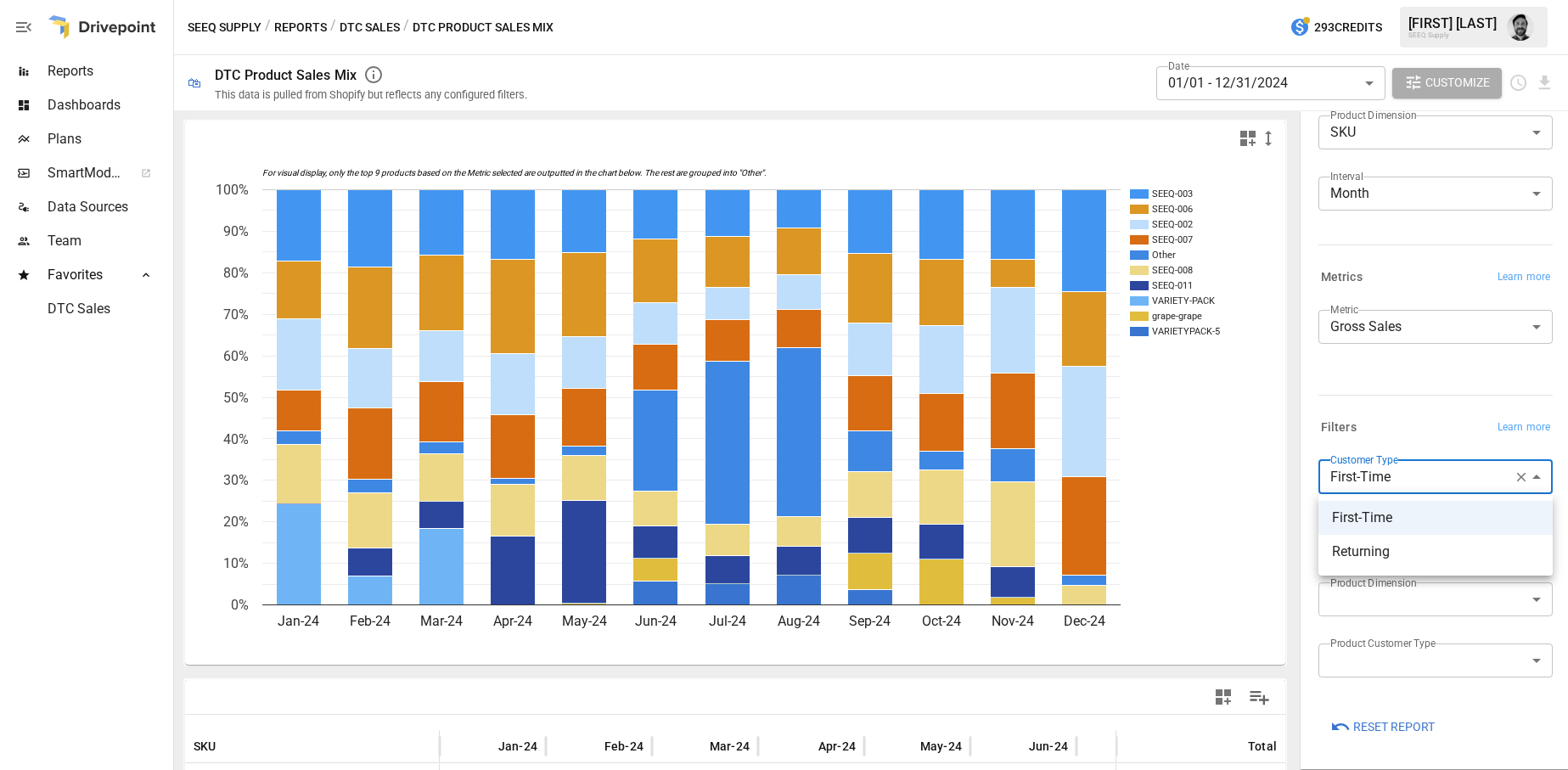 click on "Reports Dashboards Plans SmartModel ™ Data Sources Team Favorites DTC Sales SEEQ Supply / Reports / DTC Sales / DTC Product Sales Mix 293 [FIRST] [LAST]. SEEQ Supply 🛍 DTC Product Sales Mix This data is pulled from Shopify but reflects any configured filters. Date [DATE] ****** ​ Customize For visual display, only the top 9 products based on the Metric selected are outputted in the chart below. The rest are grouped into "Other". SEEQ-003 SEEQ-006 SEEQ-002 SEEQ-007 Other SEEQ-008 SEEQ-011 VARIETY-PACK grape-grape VARIETYPACK-5 Jan-24 Feb-24 Mar-24 Apr-24 May-24 Jun-24 Jul-24 Aug-24 Sep-24 Oct-24 Nov-24 Dec-24 0% 10% 20% 30% 40% 50% 60% 70% 80% 90% 100% ... SKU Jan-24 Feb-24 Mar-24 Apr-24 May-24 Jun-24 Jul-24 Aug-24 Sep-24 Total SEEQ-003 $105,676.39 $87,669.33 $67,859.97 $63,449.54 $56,005.44 $49,070.29 $49,027.53 $40,641.43 $45,260.14 $818,790.14 SEEQ-006 $85,529.97 $92,973.57 $77,855.94 $85,357.10 $75,591.73 $63,885.38 $53,076.60 $50,386.21 $50,204.38 $790,061.55 SEEQ-002 $105,829.35 SKU" at bounding box center [784, 0] 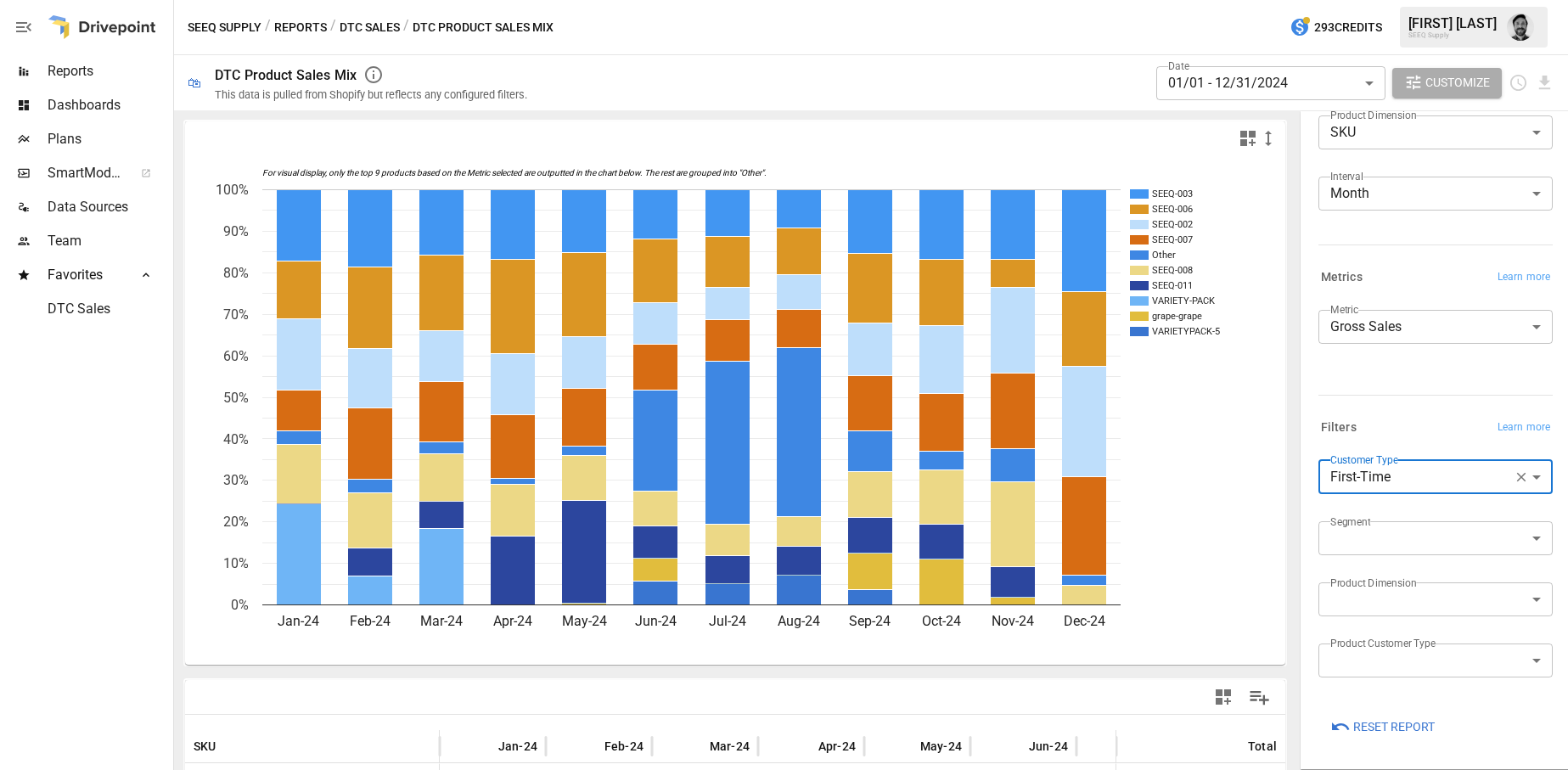 click on "Reports Dashboards Plans SmartModel ™ Data Sources Team Favorites DTC Sales SEEQ Supply / Reports / DTC Sales / DTC Product Sales Mix 293 [FIRST] [LAST]. SEEQ Supply 🛍 DTC Product Sales Mix This data is pulled from Shopify but reflects any configured filters. Date [DATE] ****** ​ Customize For visual display, only the top 9 products based on the Metric selected are outputted in the chart below. The rest are grouped into "Other". SEEQ-003 SEEQ-006 SEEQ-002 SEEQ-007 Other SEEQ-008 SEEQ-011 VARIETY-PACK grape-grape VARIETYPACK-5 Jan-24 Feb-24 Mar-24 Apr-24 May-24 Jun-24 Jul-24 Aug-24 Sep-24 Oct-24 Nov-24 Dec-24 0% 10% 20% 30% 40% 50% 60% 70% 80% 90% 100% ... SKU Jan-24 Feb-24 Mar-24 Apr-24 May-24 Jun-24 Jul-24 Aug-24 Sep-24 Total SEEQ-003 $105,676.39 $87,669.33 $67,859.97 $63,449.54 $56,005.44 $49,070.29 $49,027.53 $40,641.43 $45,260.14 $818,790.14 SEEQ-006 $85,529.97 $92,973.57 $77,855.94 $85,357.10 $75,591.73 $63,885.38 $53,076.60 $50,386.21 $50,204.38 $790,061.55 SEEQ-002 $105,829.35 SKU" at bounding box center [784, 0] 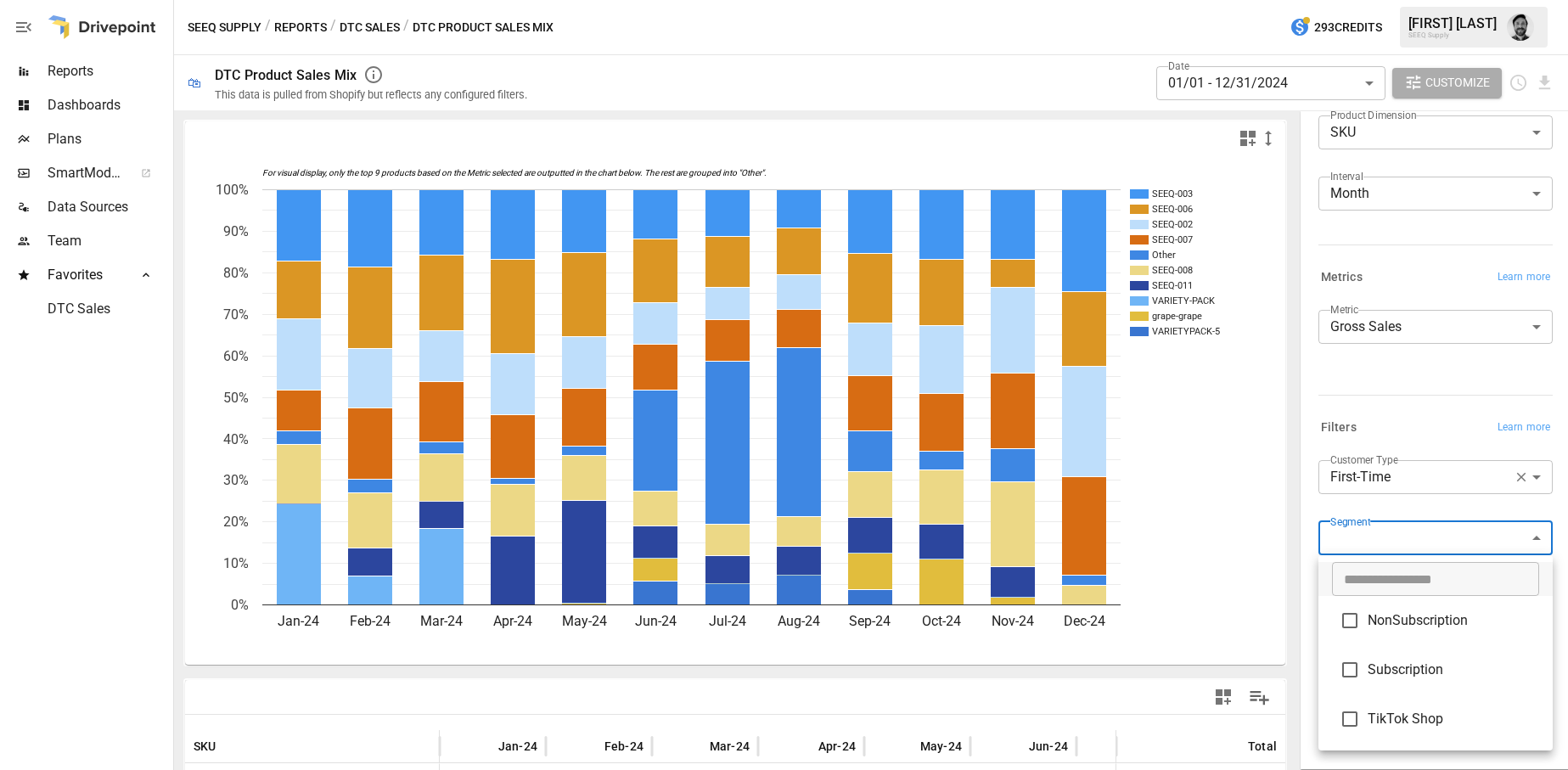 click at bounding box center (784, 385) 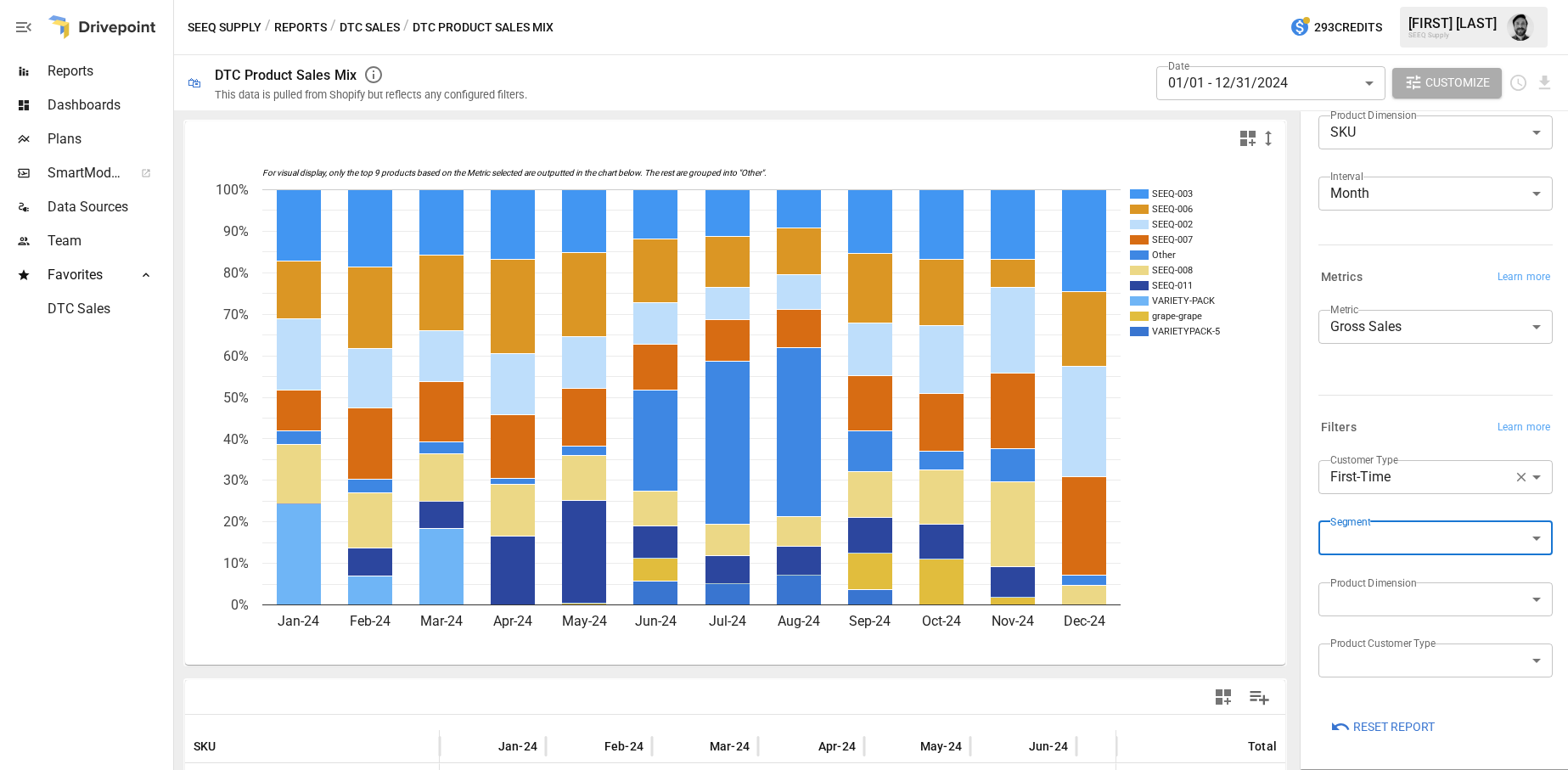 click on "Reports Dashboards Plans SmartModel ™ Data Sources Team Favorites DTC Sales SEEQ Supply / Reports / DTC Sales / DTC Product Sales Mix 293 [FIRST] [LAST]. SEEQ Supply 🛍 DTC Product Sales Mix This data is pulled from Shopify but reflects any configured filters. Date [DATE] ****** ​ Customize For visual display, only the top 9 products based on the Metric selected are outputted in the chart below. The rest are grouped into "Other". SEEQ-003 SEEQ-006 SEEQ-002 SEEQ-007 Other SEEQ-008 SEEQ-011 VARIETY-PACK grape-grape VARIETYPACK-5 Jan-24 Feb-24 Mar-24 Apr-24 May-24 Jun-24 Jul-24 Aug-24 Sep-24 Oct-24 Nov-24 Dec-24 0% 10% 20% 30% 40% 50% 60% 70% 80% 90% 100% ... SKU Jan-24 Feb-24 Mar-24 Apr-24 May-24 Jun-24 Jul-24 Aug-24 Sep-24 Total SEEQ-003 $105,676.39 $87,669.33 $67,859.97 $63,449.54 $56,005.44 $49,070.29 $49,027.53 $40,641.43 $45,260.14 $818,790.14 SEEQ-006 $85,529.97 $92,973.57 $77,855.94 $85,357.10 $75,591.73 $63,885.38 $53,076.60 $50,386.21 $50,204.38 $790,061.55 SEEQ-002 $105,829.35 SKU" at bounding box center (784, 0) 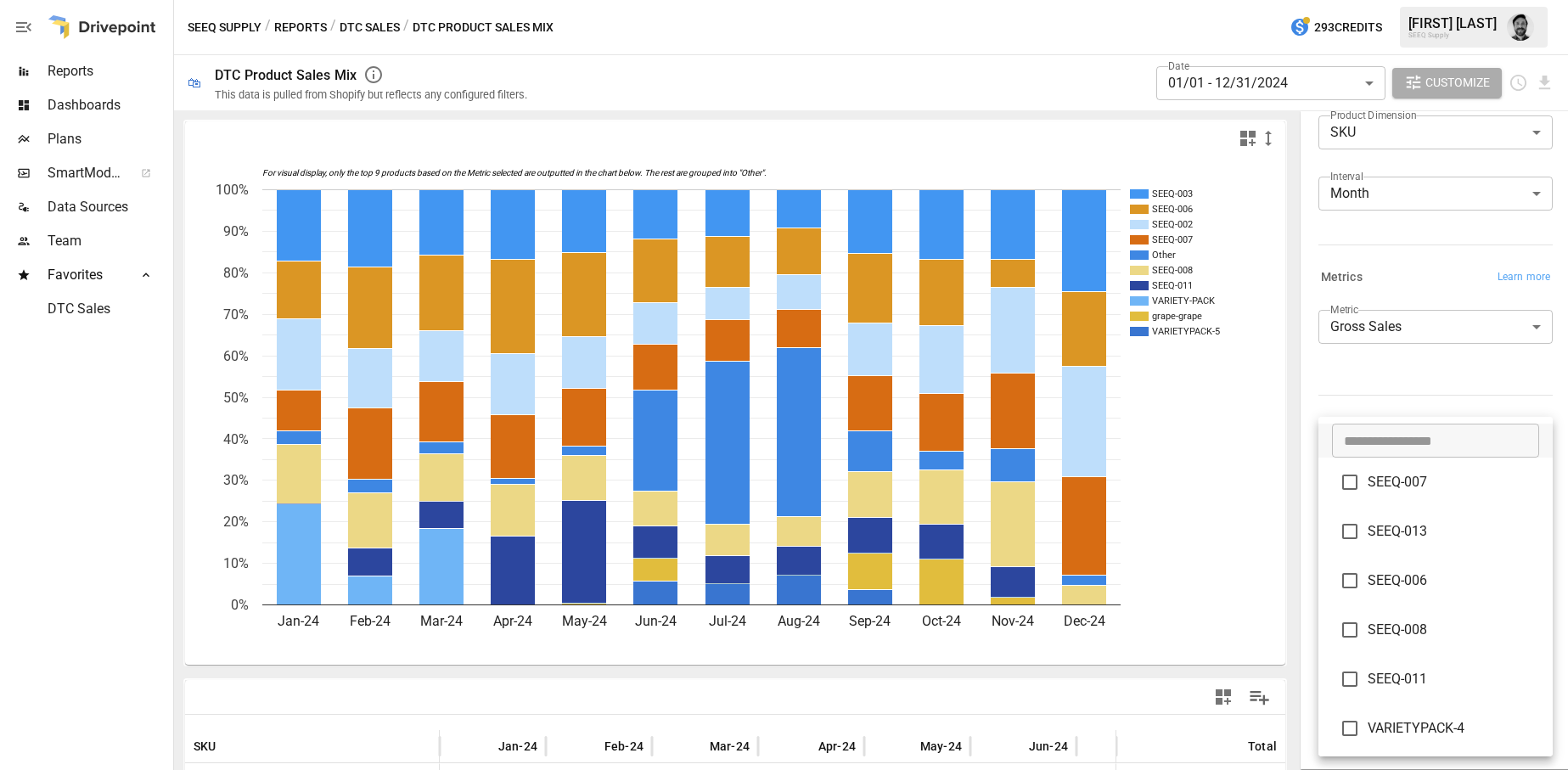 click at bounding box center (784, 385) 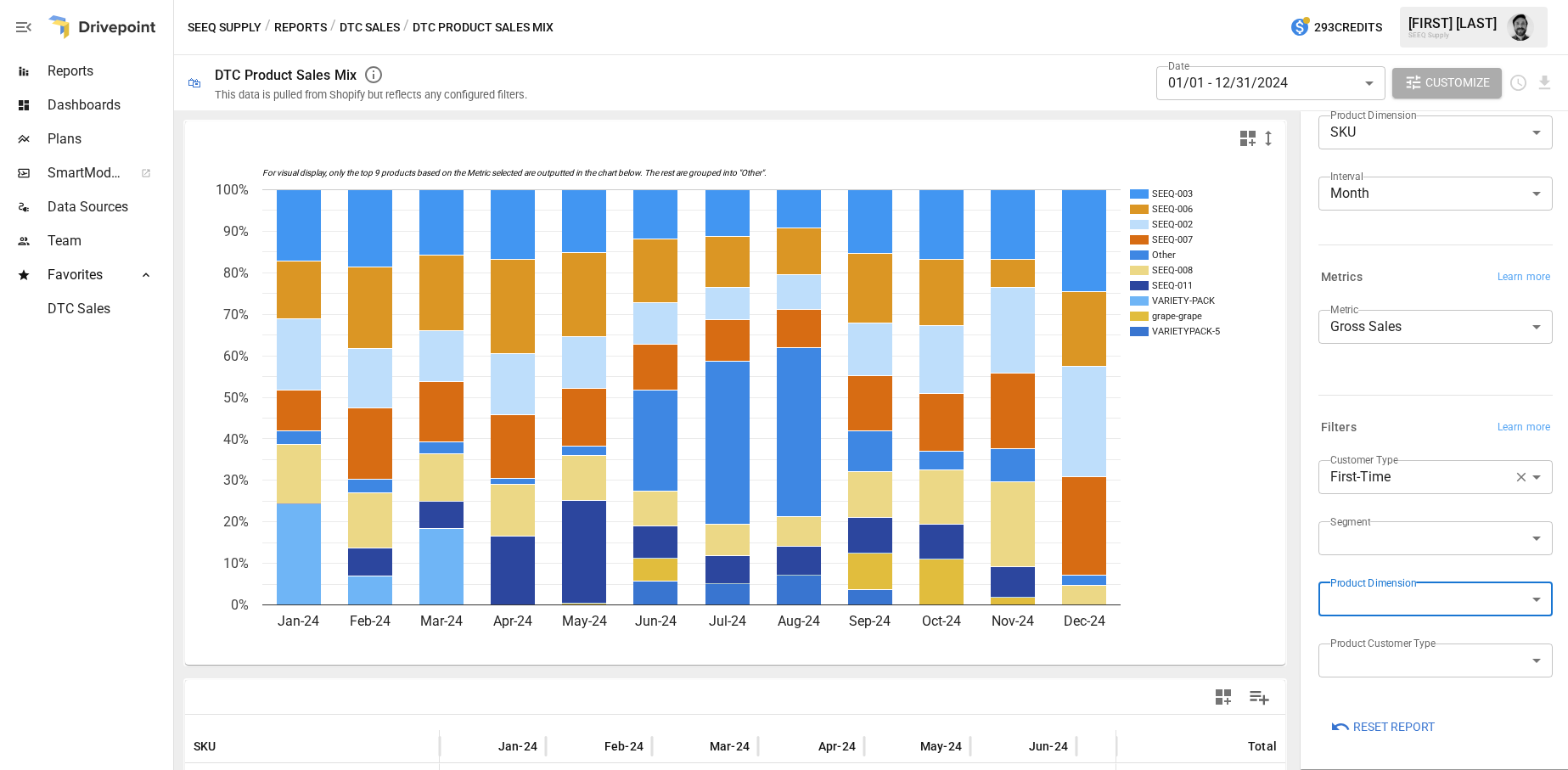scroll, scrollTop: 464, scrollLeft: 0, axis: vertical 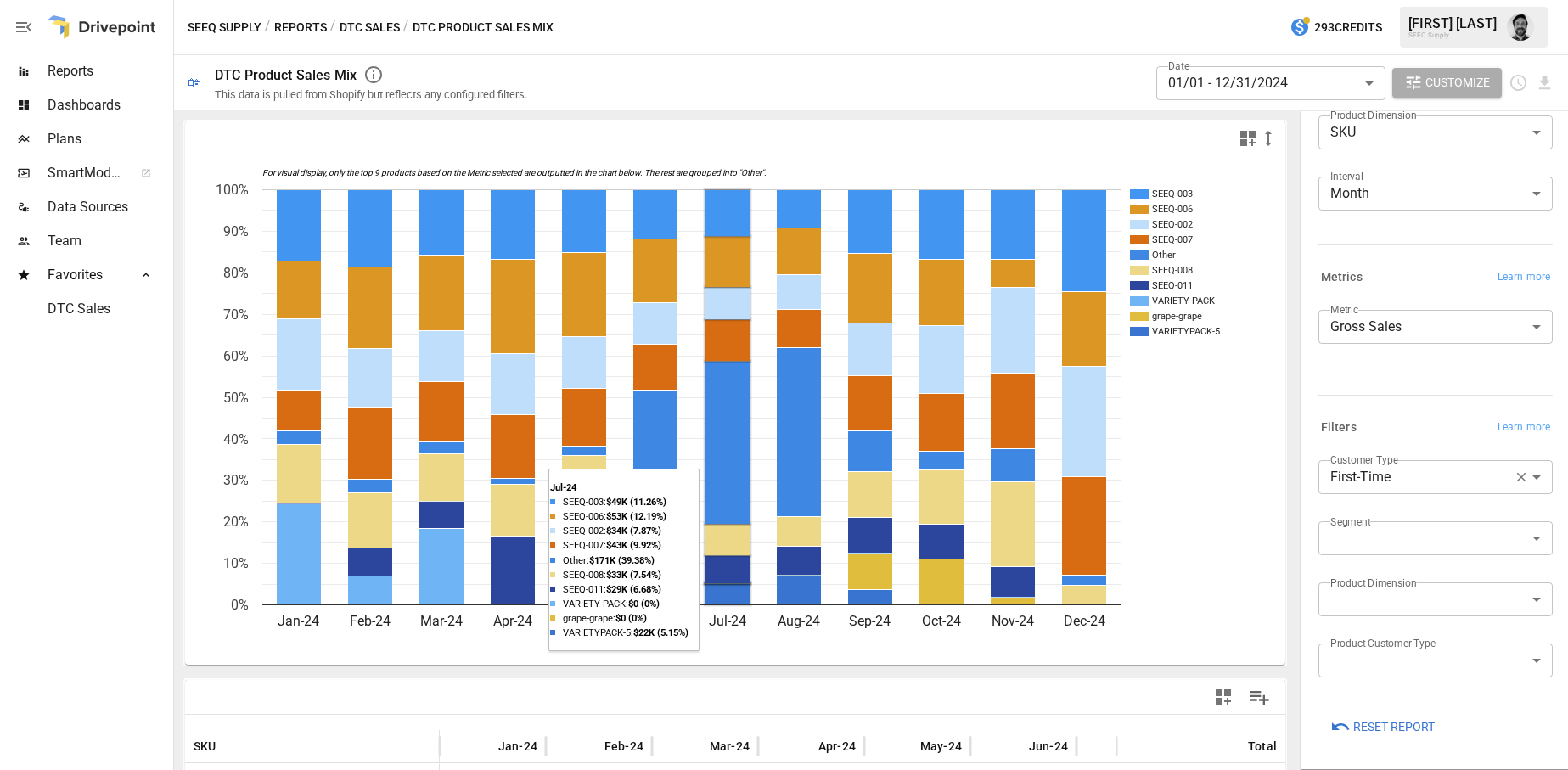 click 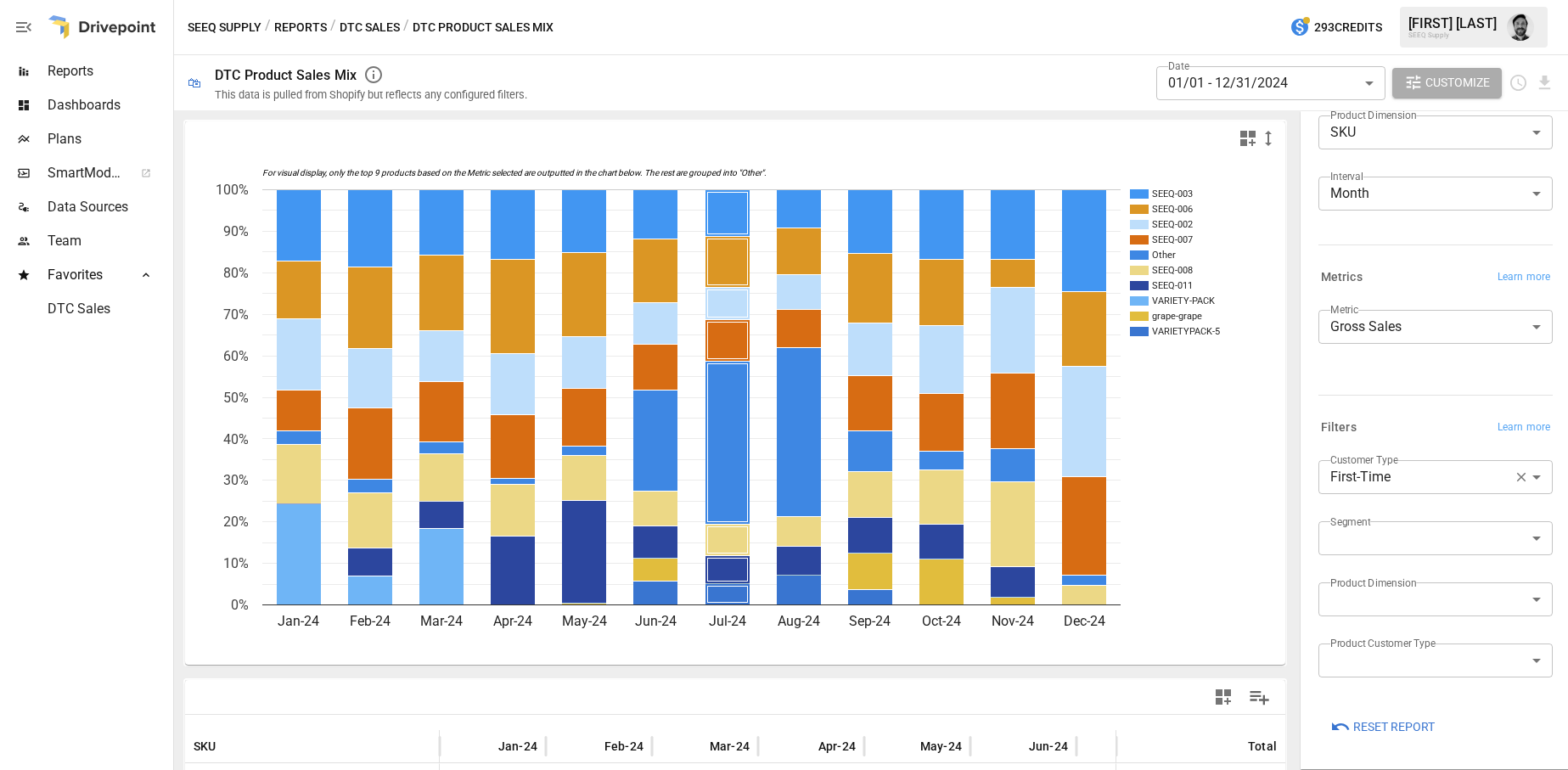 click on "Reports" at bounding box center [301, 27] 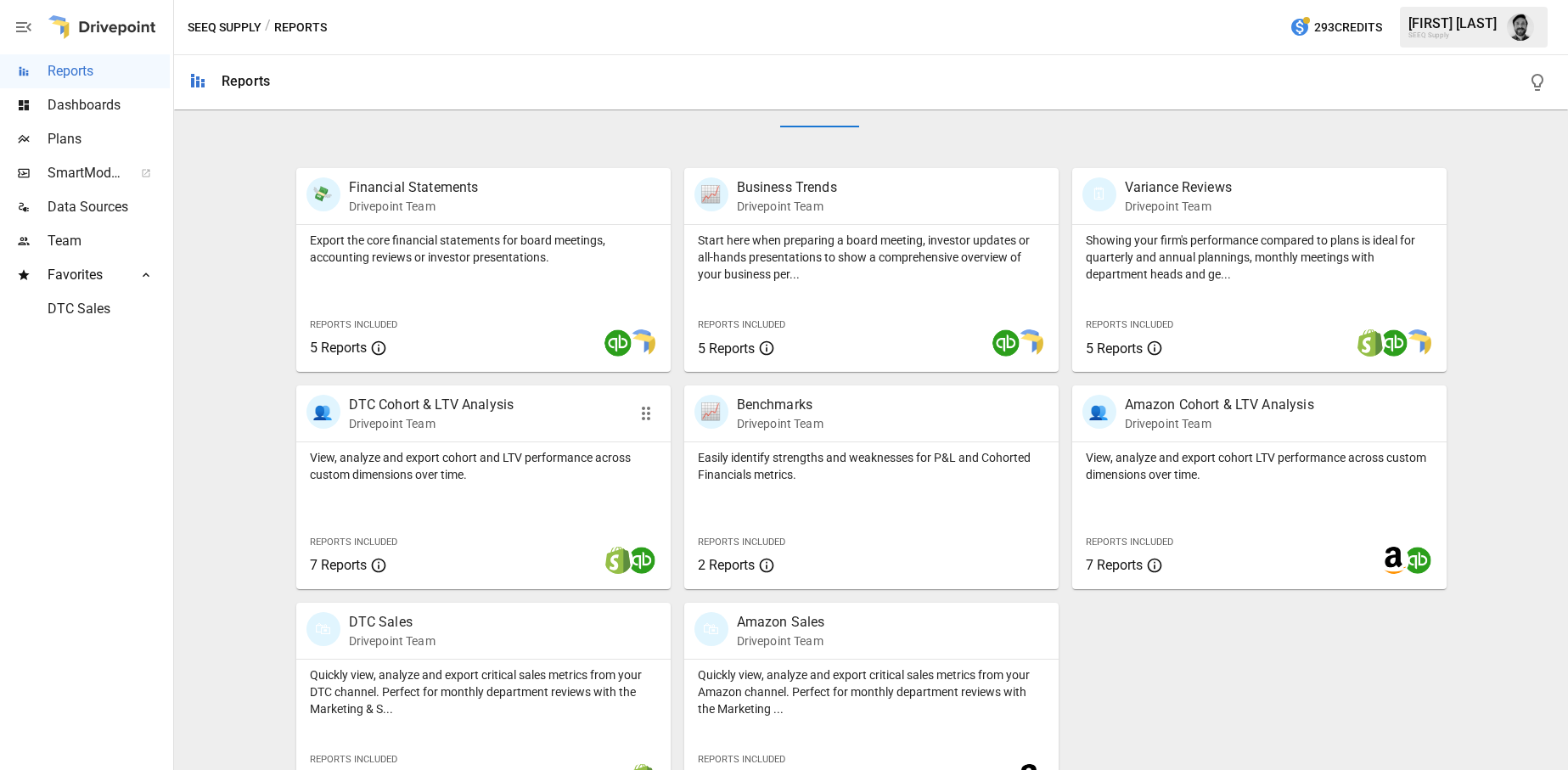 scroll, scrollTop: 329, scrollLeft: 0, axis: vertical 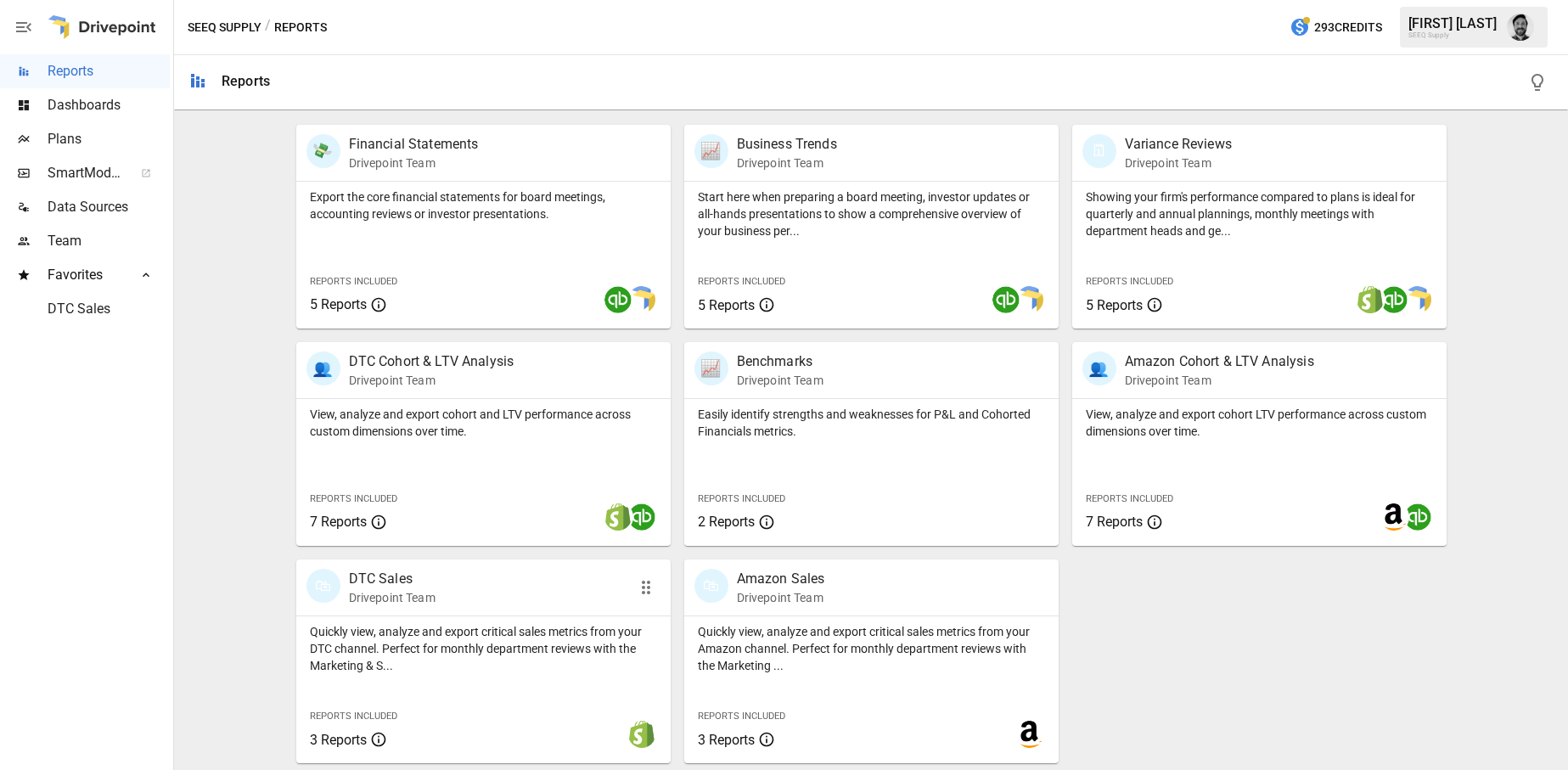 click on "🛍 DTC Sales Drivepoint Team" at bounding box center (454, 587) 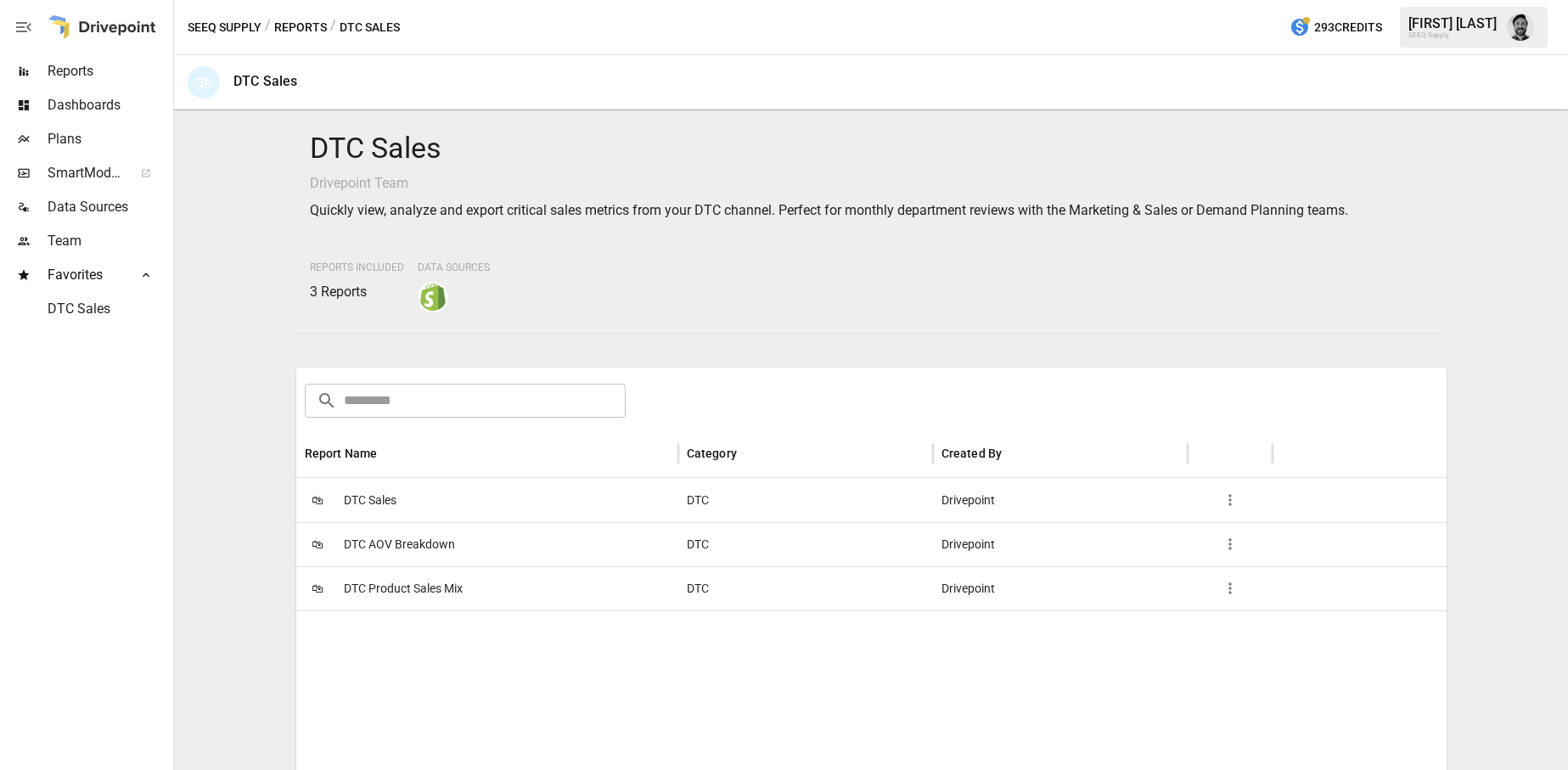 click on "DTC Sales" at bounding box center (370, 500) 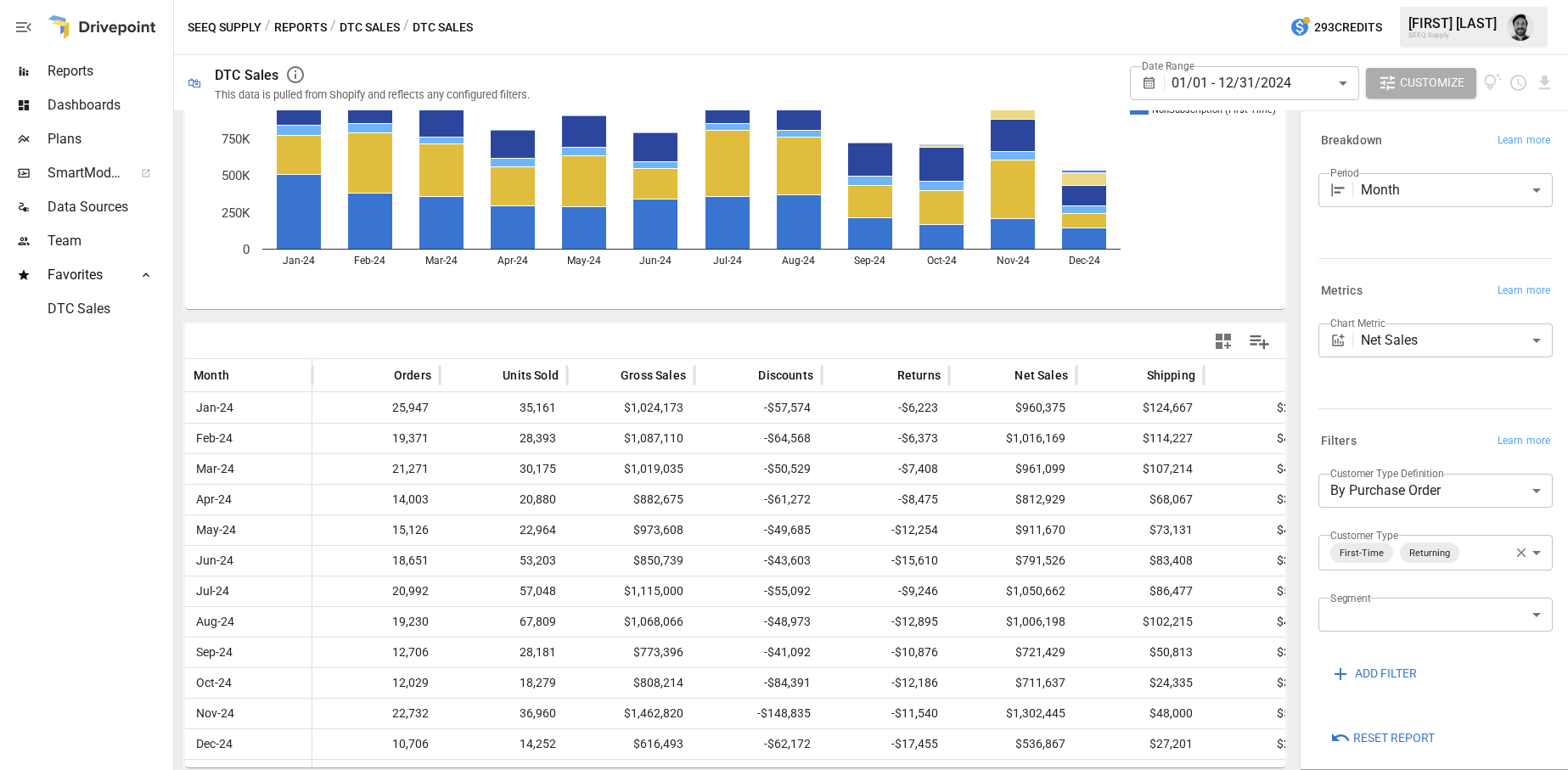 scroll, scrollTop: 0, scrollLeft: 0, axis: both 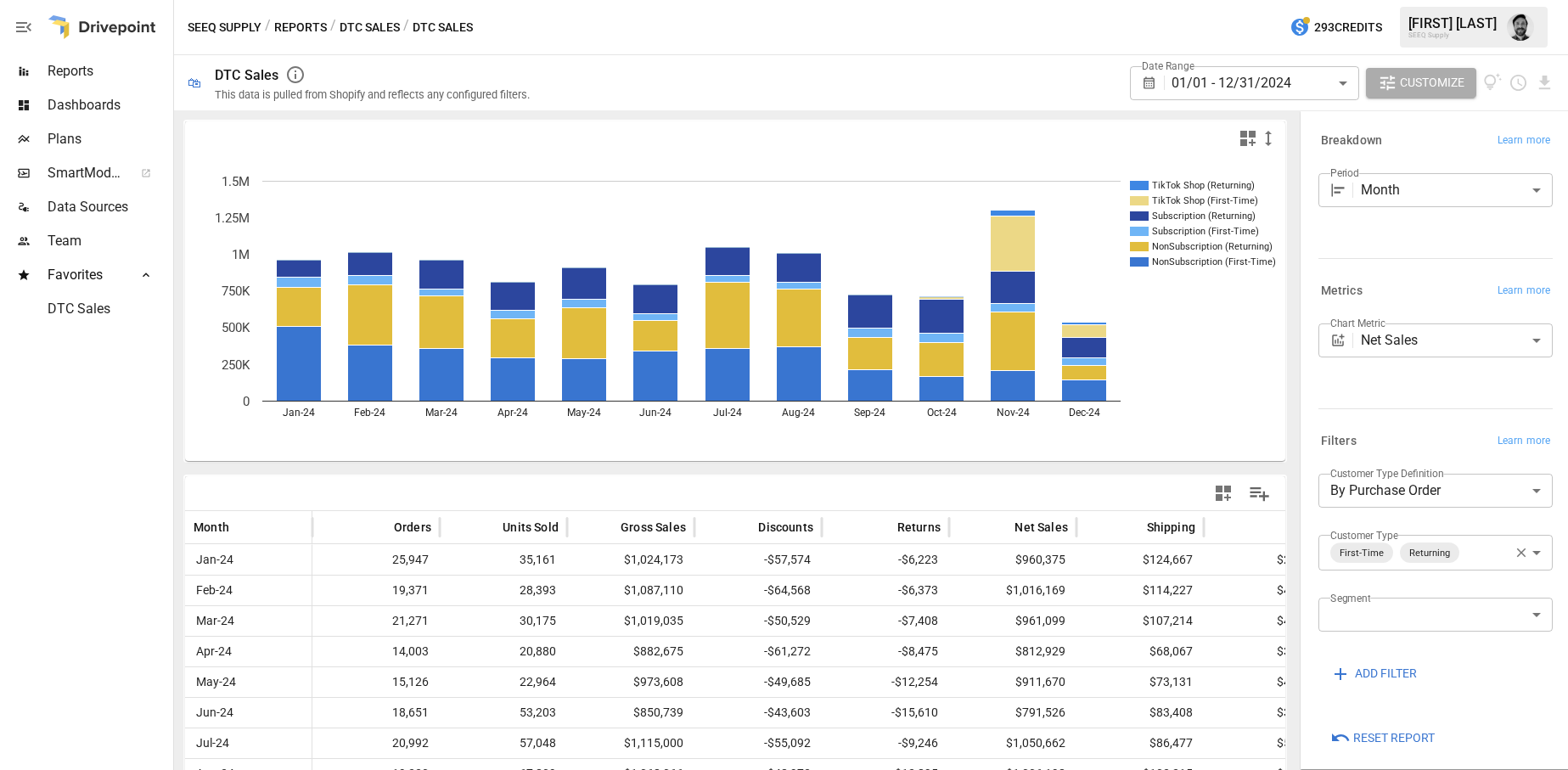click on "Reports" at bounding box center [301, 27] 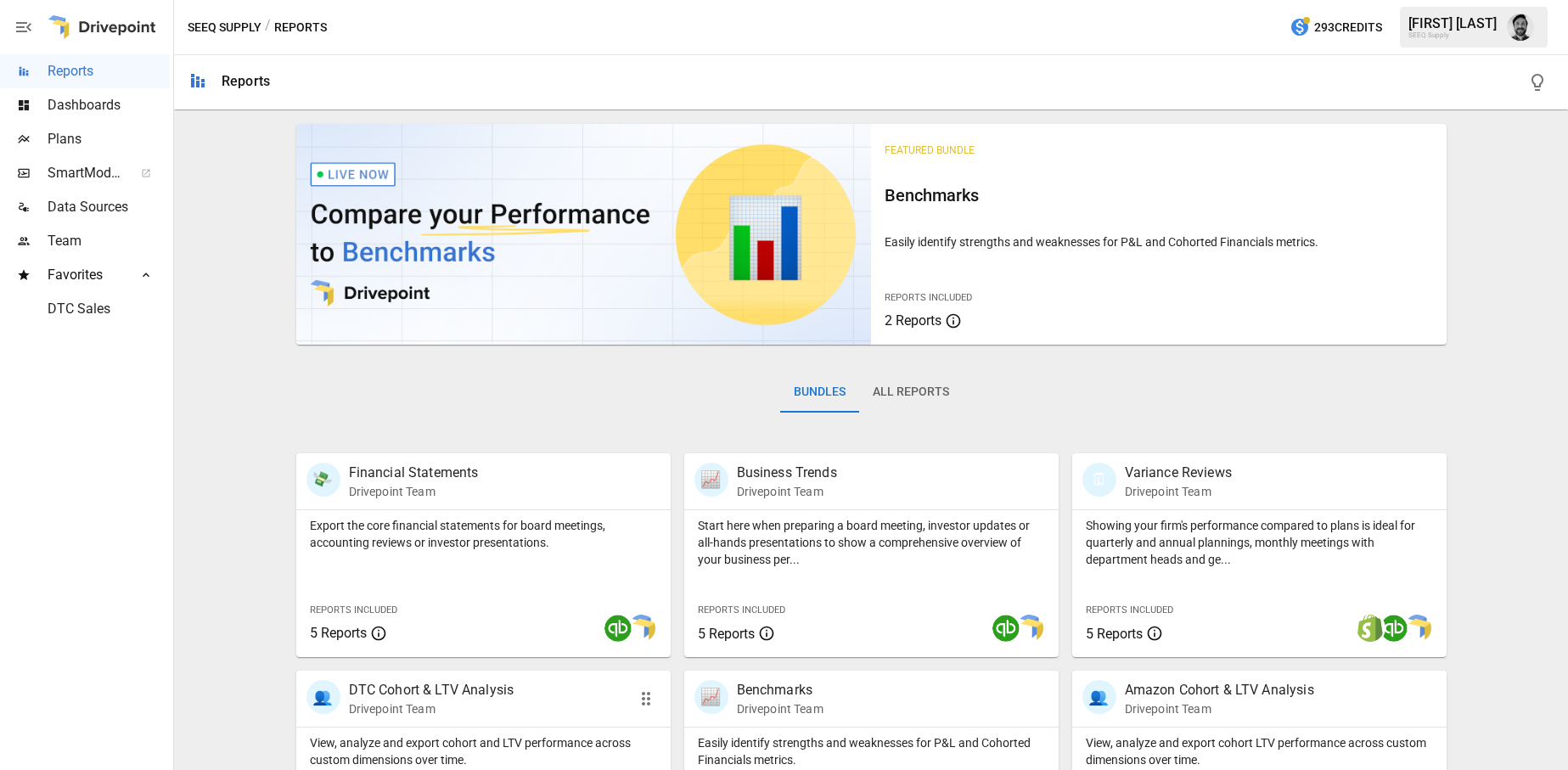 scroll, scrollTop: 329, scrollLeft: 0, axis: vertical 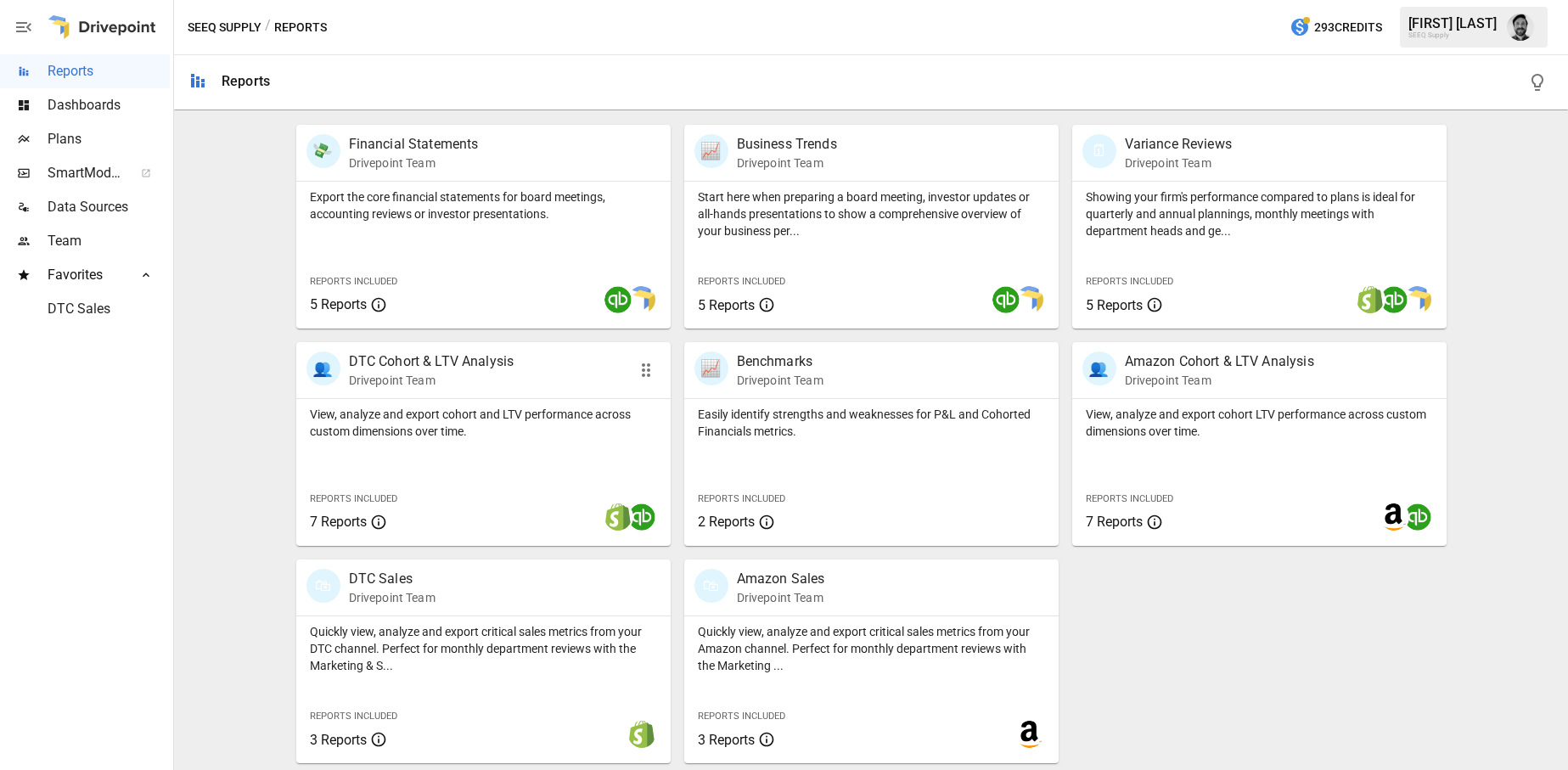 click on "View, analyze and export cohort and LTV performance across custom dimensions over time." at bounding box center (483, 423) 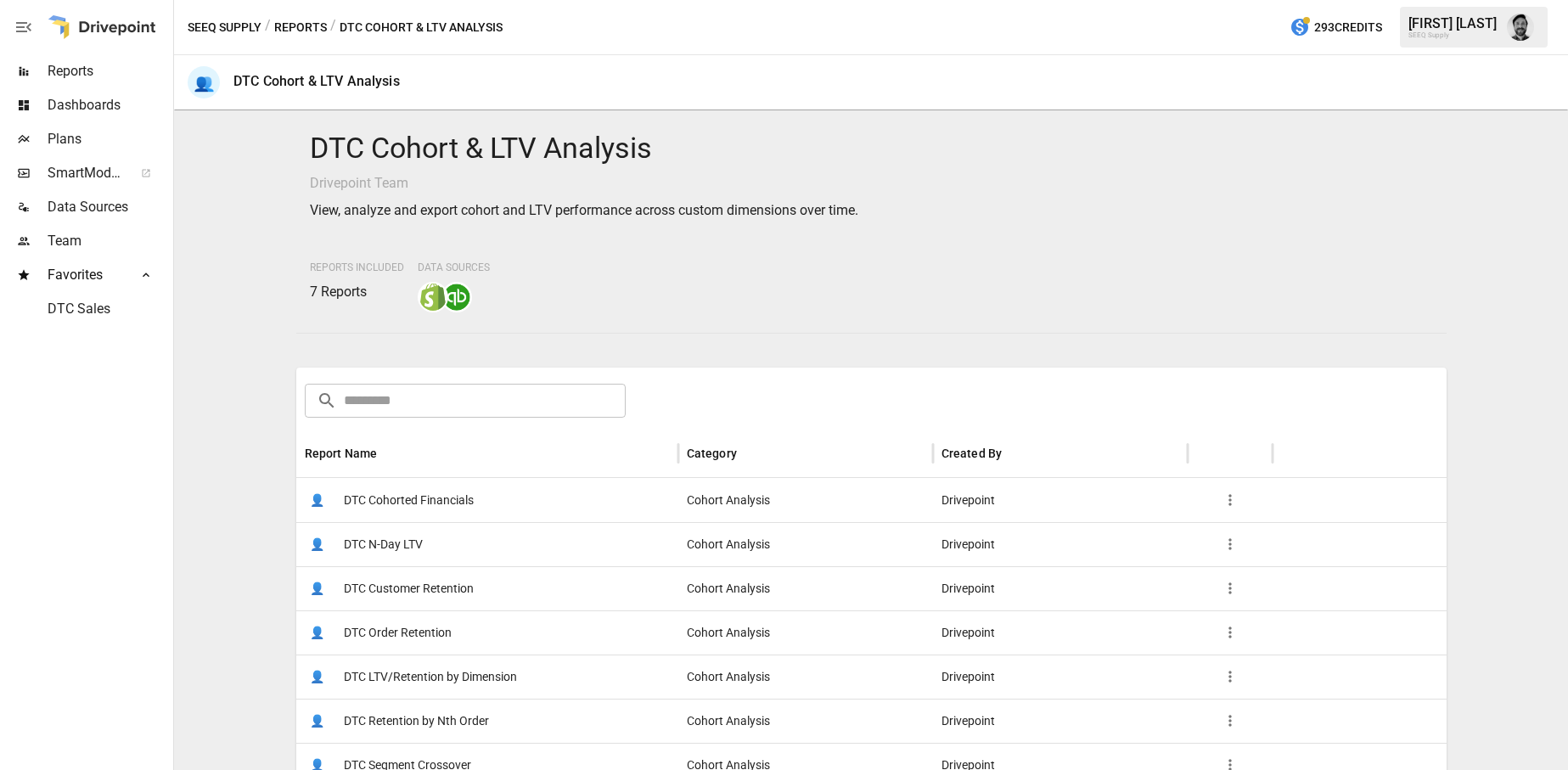 click on "Reports" at bounding box center (301, 27) 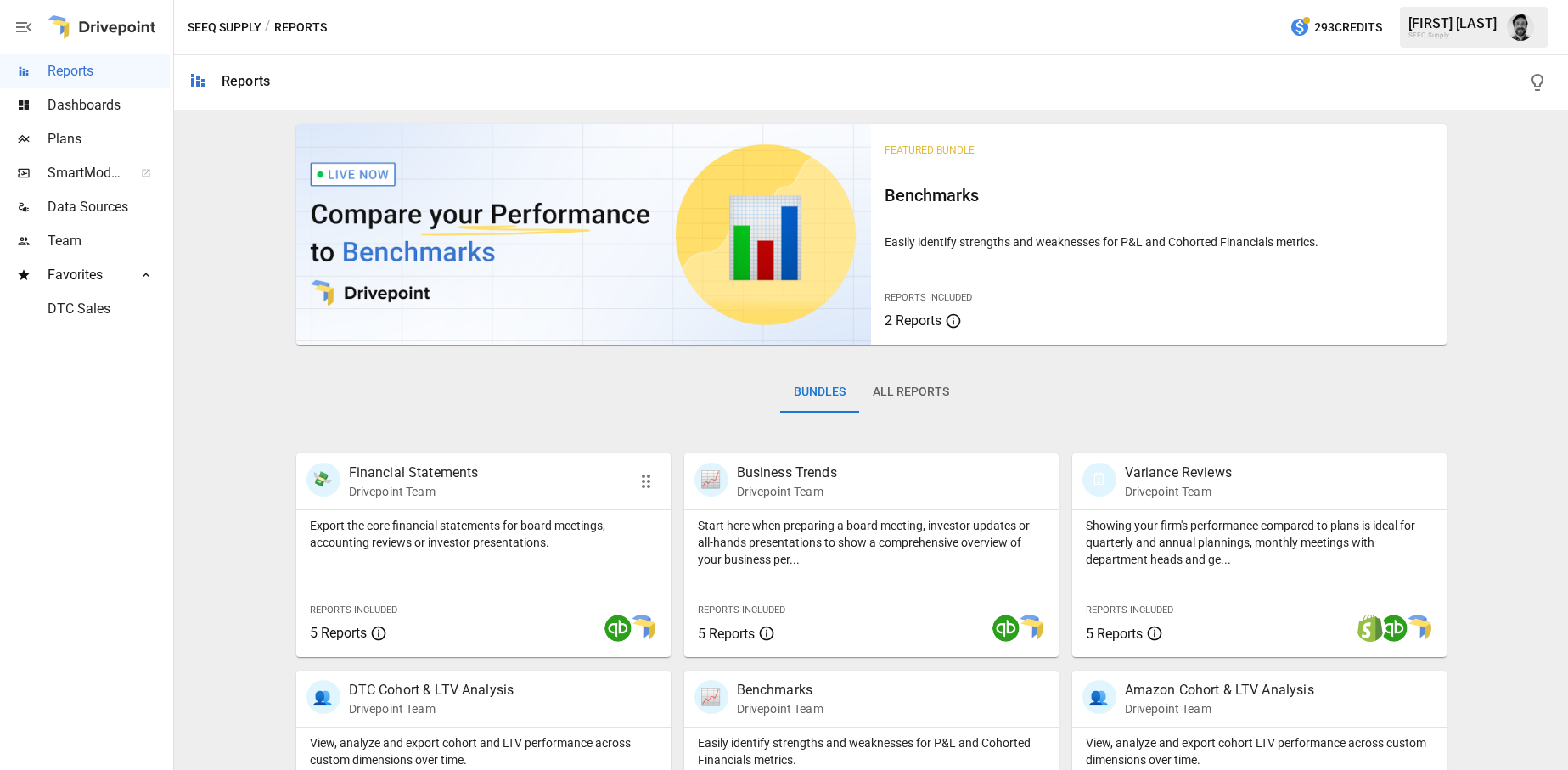 scroll, scrollTop: 317, scrollLeft: 0, axis: vertical 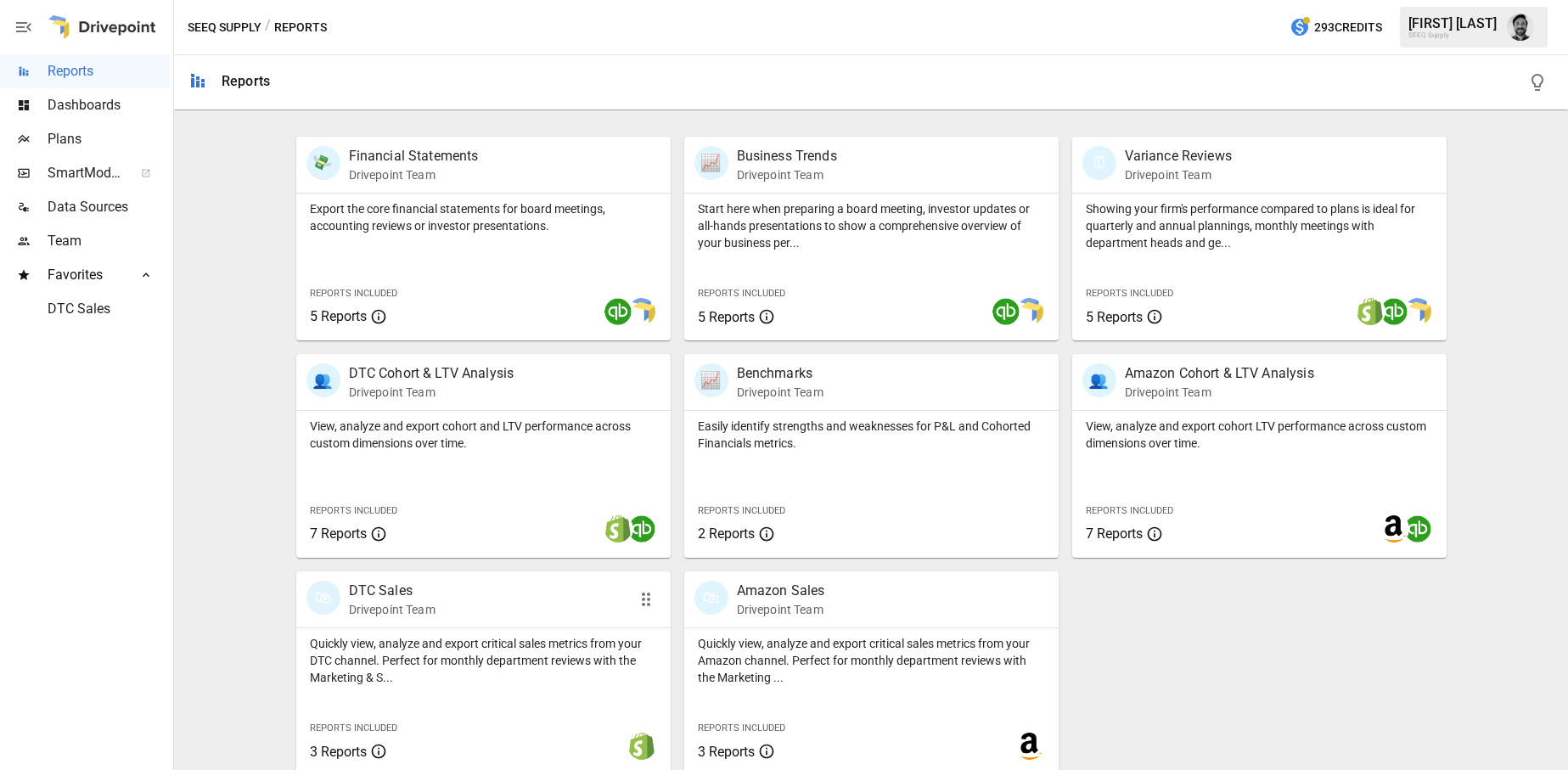 click on "Quickly view, analyze and export critical sales metrics from your DTC channel. Perfect for monthly department reviews with the Marketing & S..." at bounding box center [483, 660] 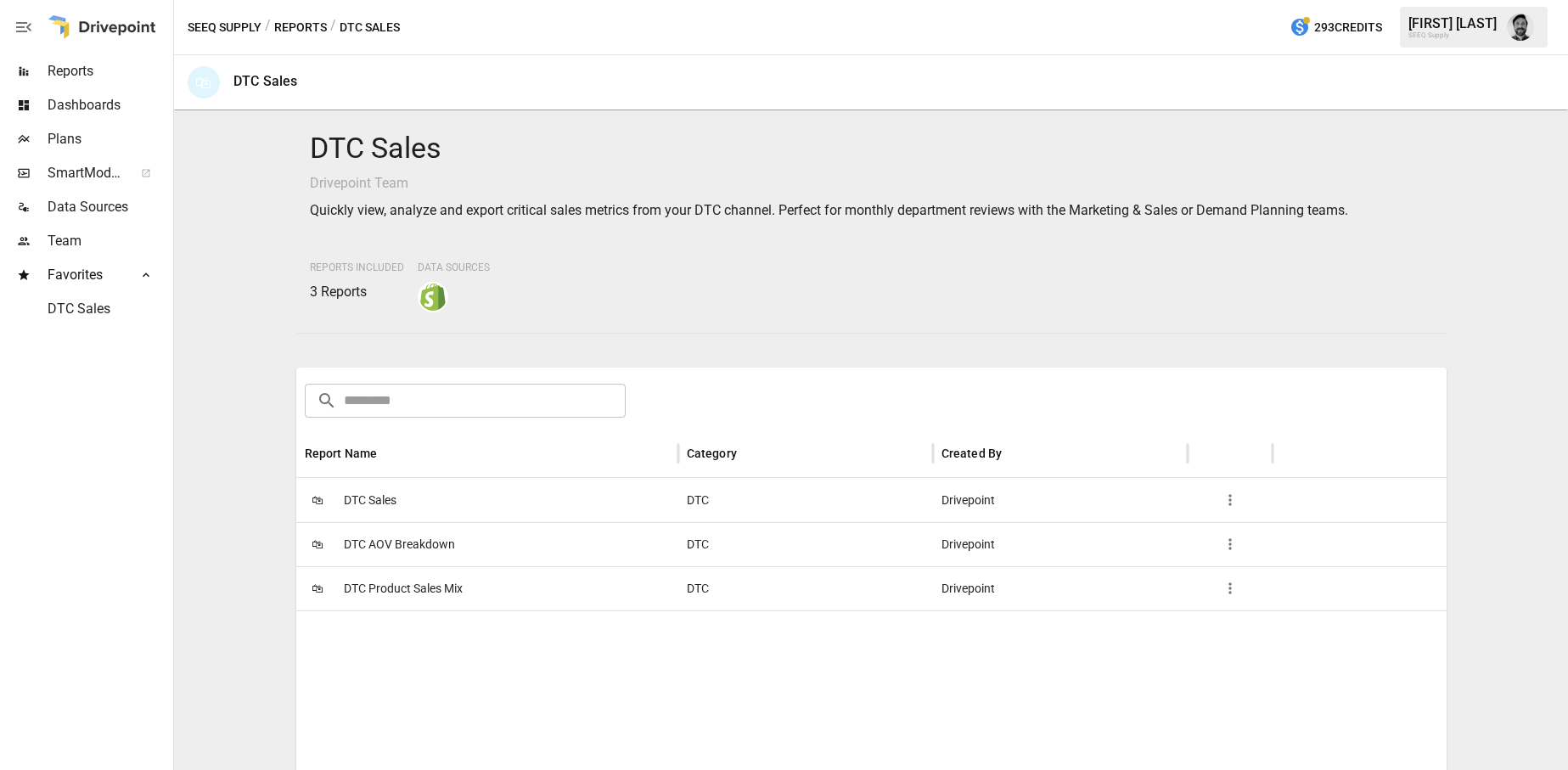 click on "DTC Product Sales Mix" at bounding box center (403, 588) 